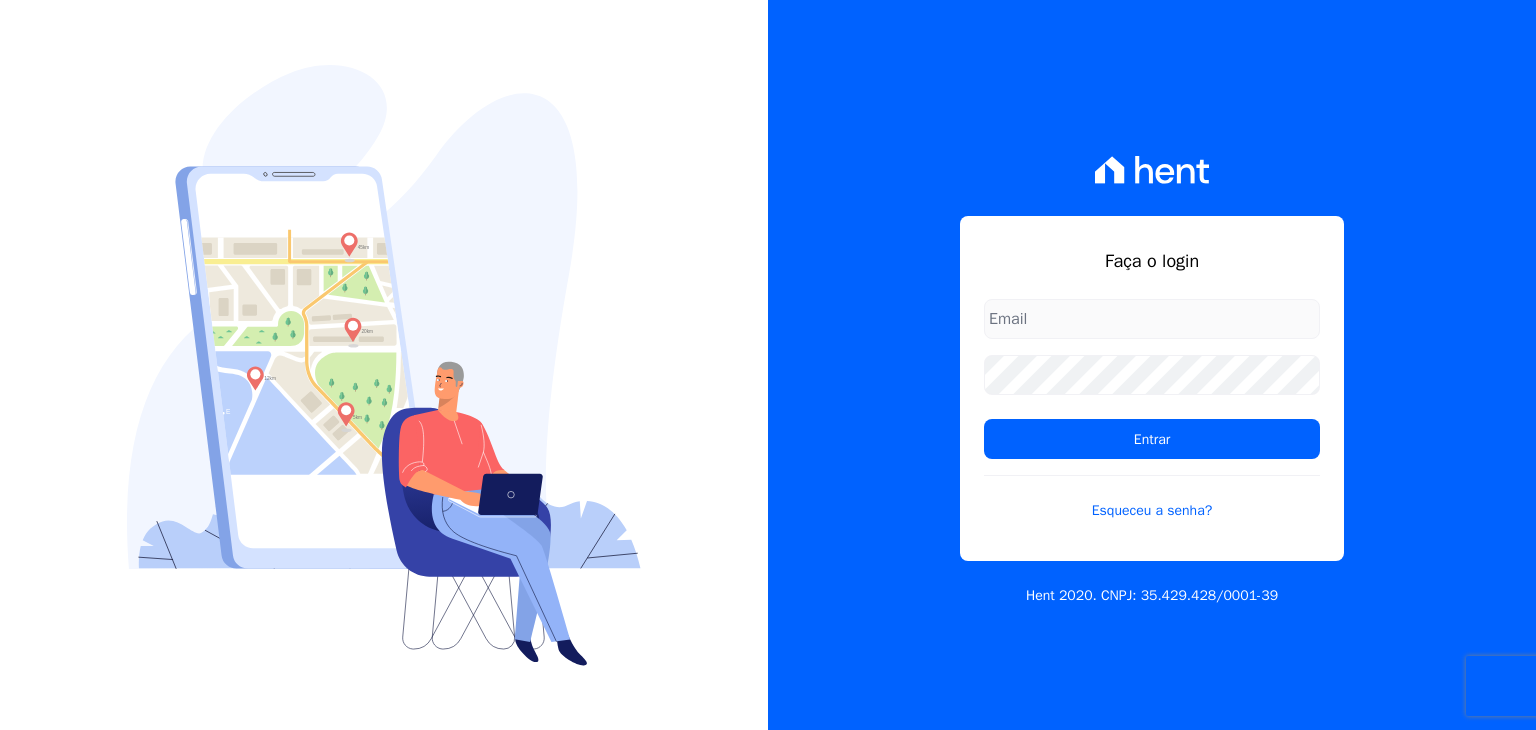 scroll, scrollTop: 0, scrollLeft: 0, axis: both 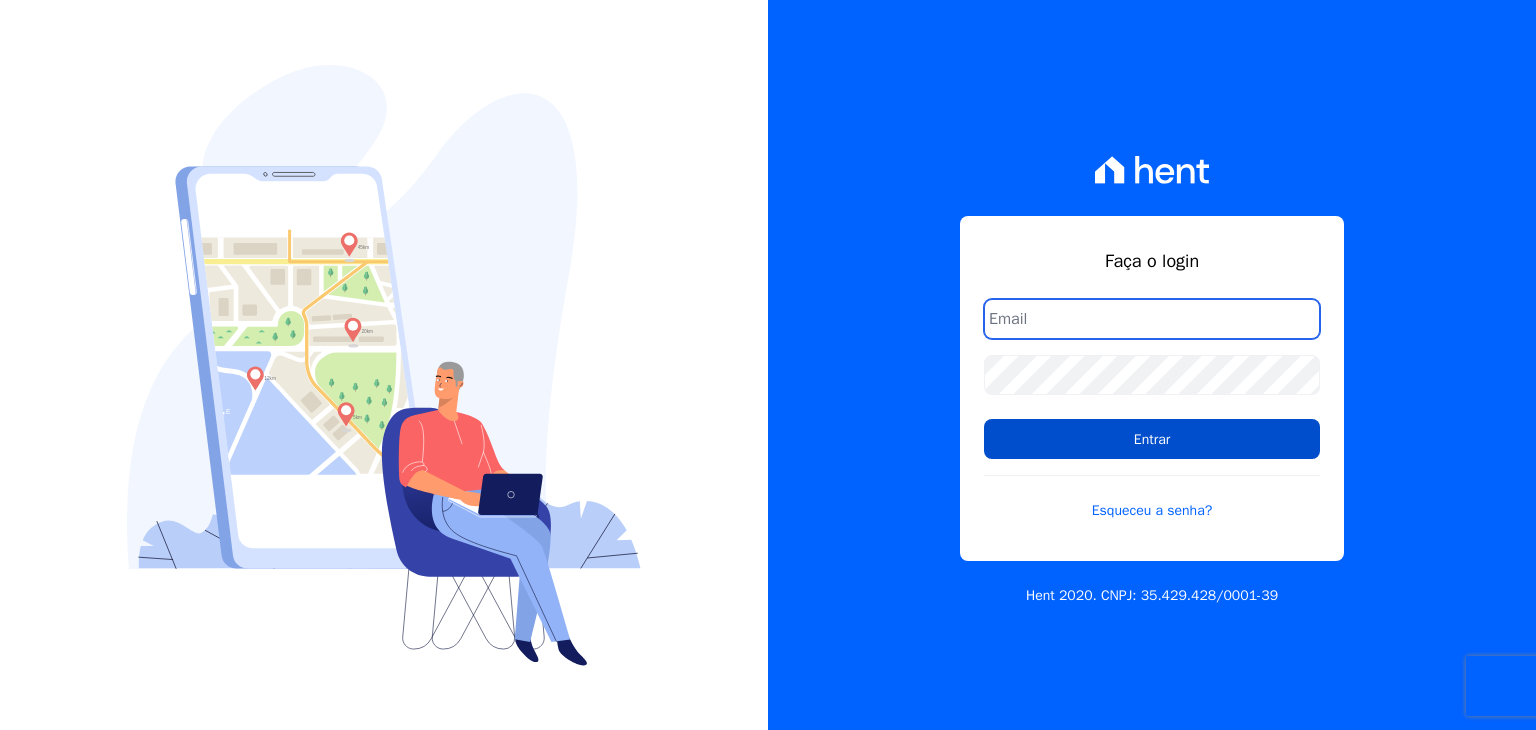 type on "[EMAIL_ADDRESS][DOMAIN_NAME]" 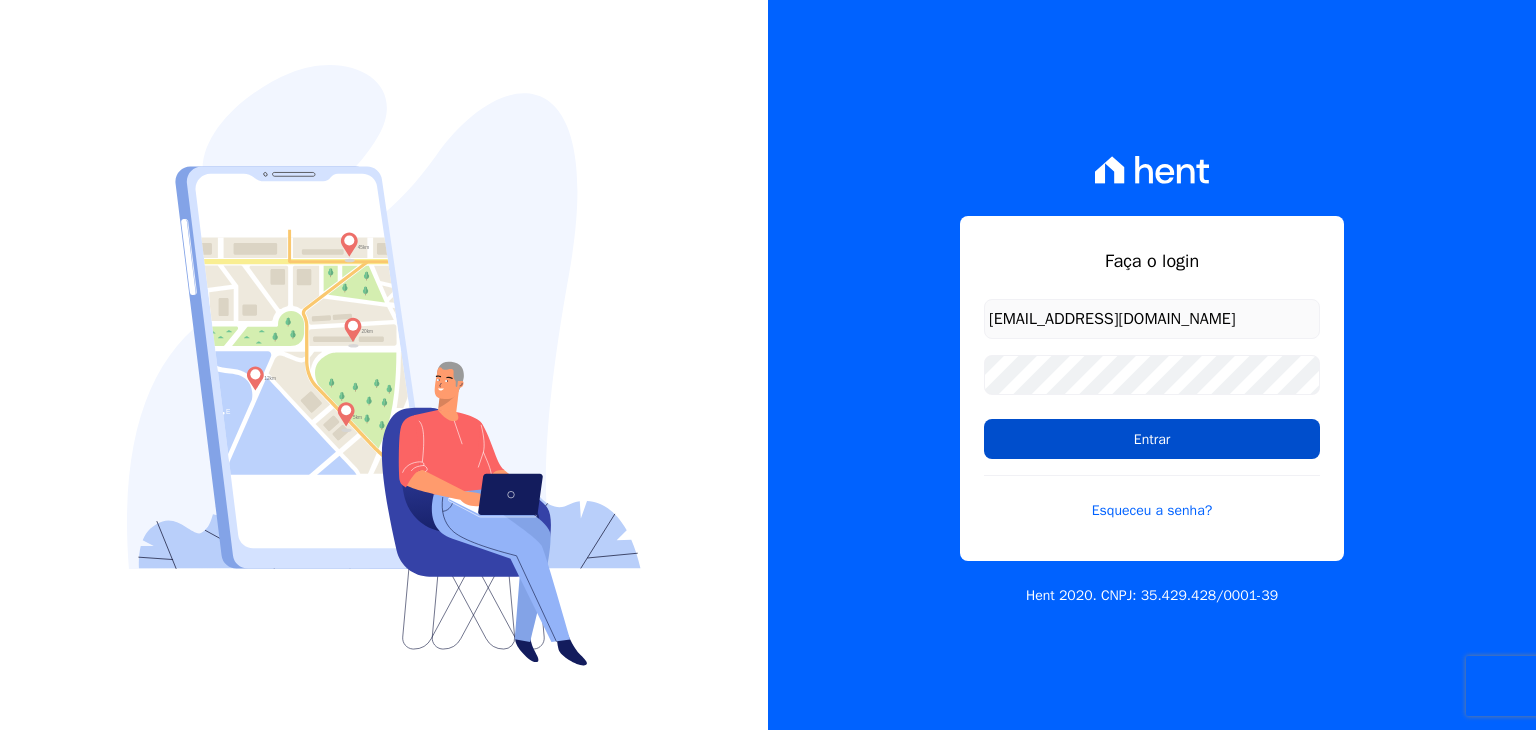 click on "Entrar" at bounding box center [1152, 439] 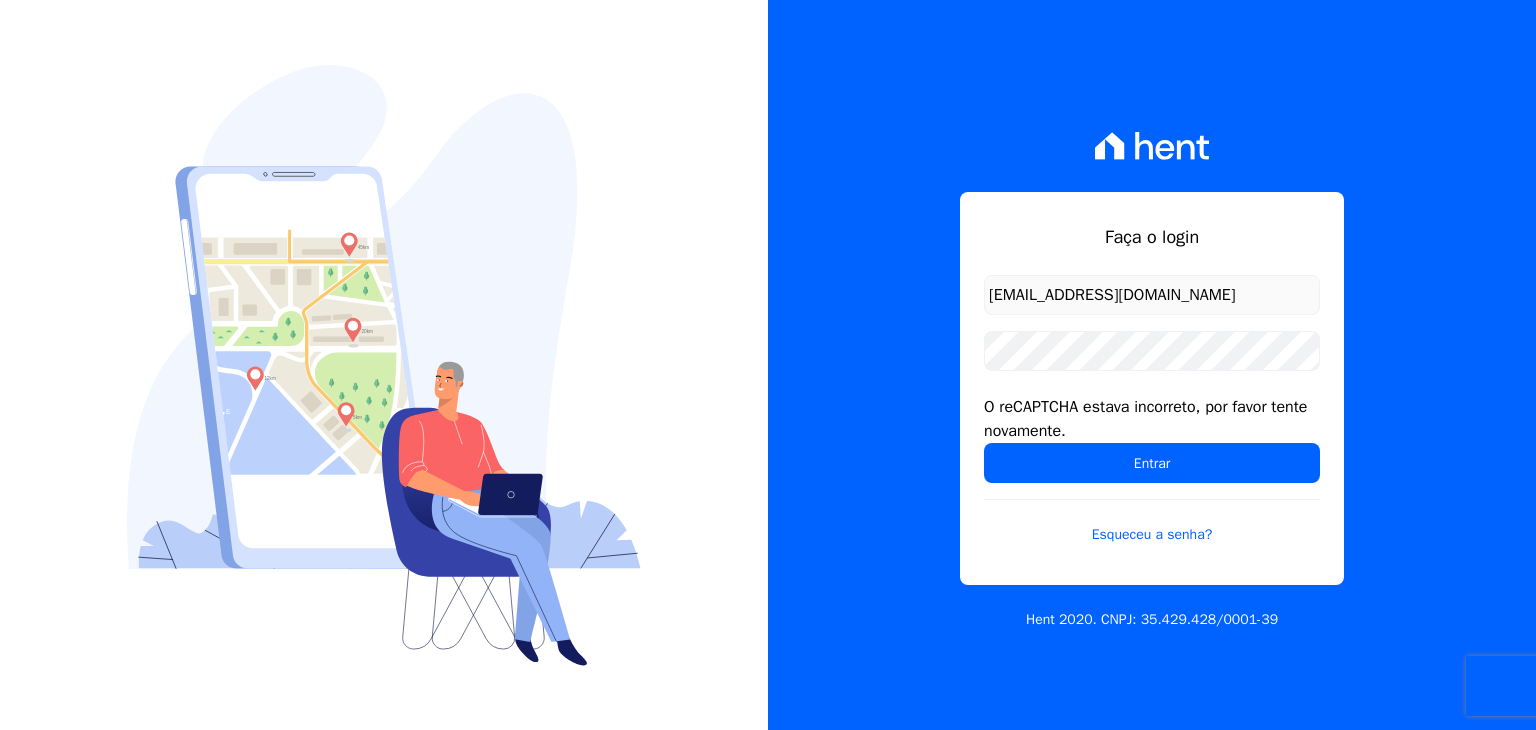 scroll, scrollTop: 0, scrollLeft: 0, axis: both 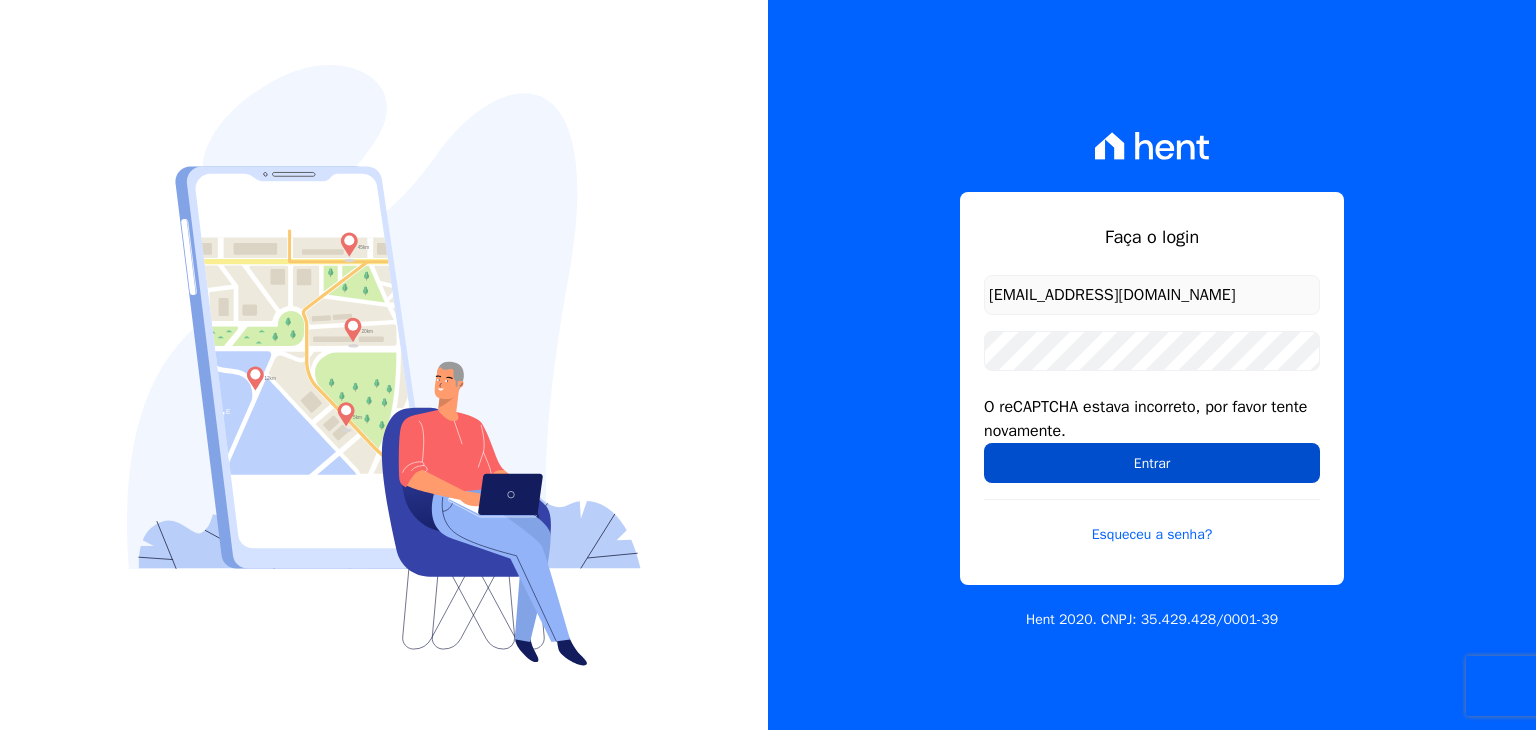 click on "Entrar" at bounding box center [1152, 463] 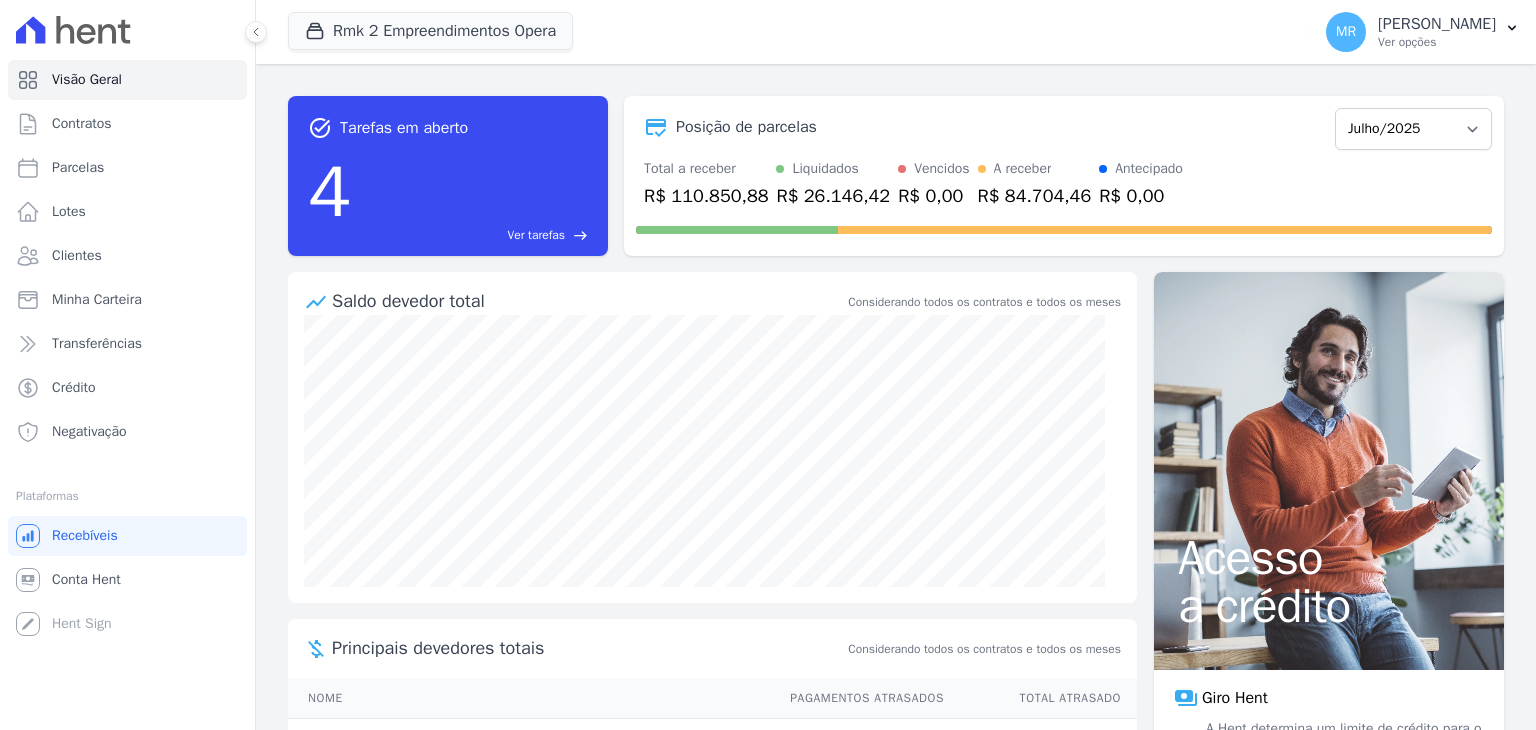 scroll, scrollTop: 0, scrollLeft: 0, axis: both 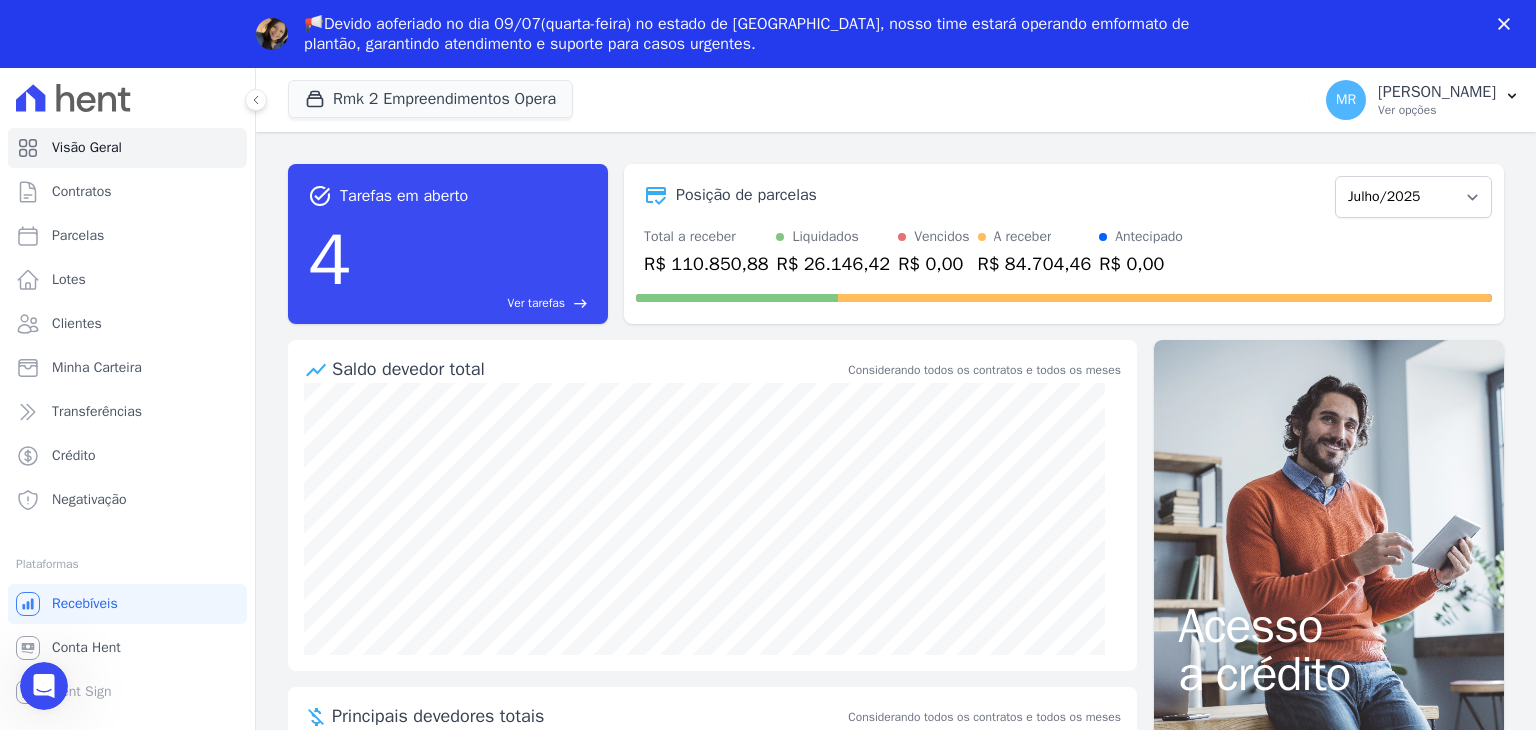click 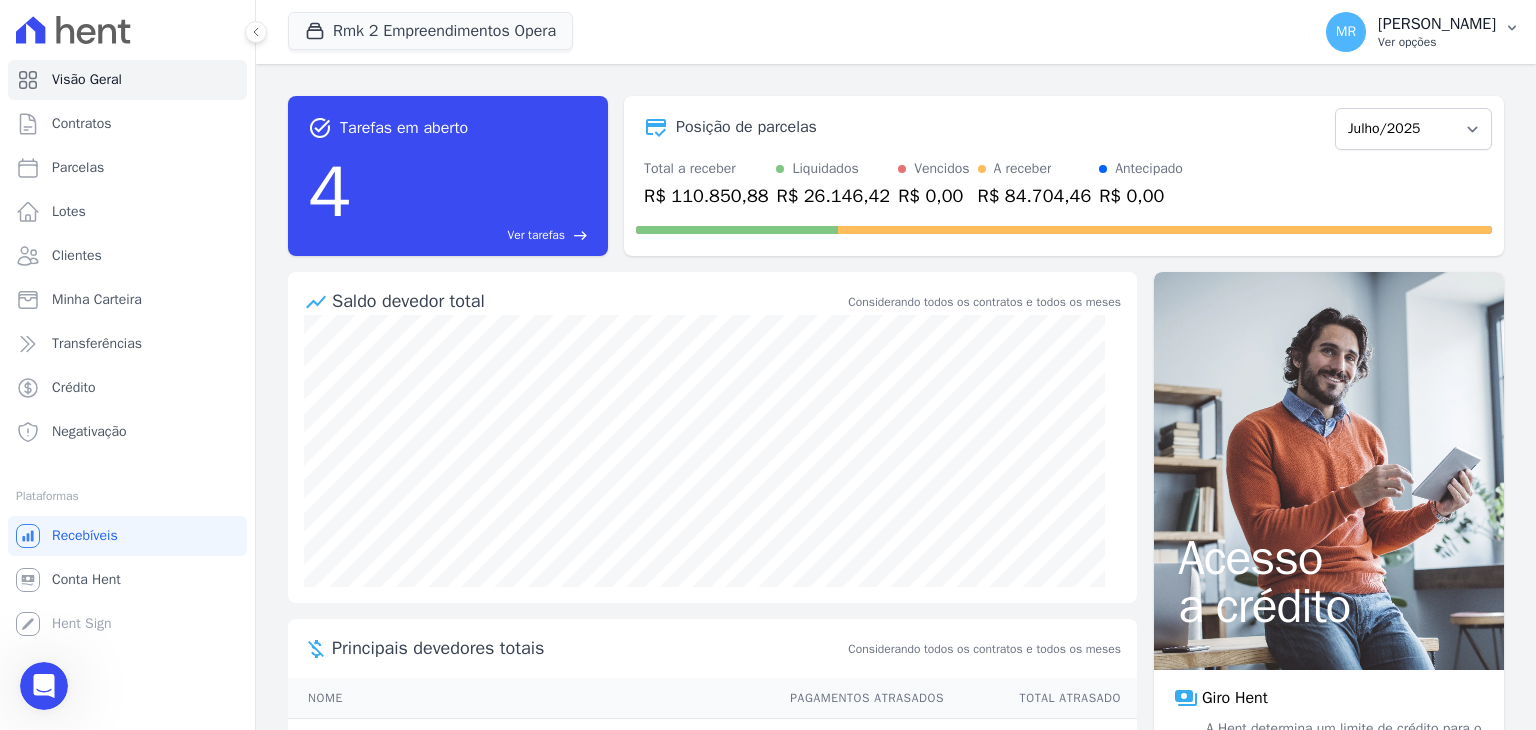 drag, startPoint x: 1474, startPoint y: 37, endPoint x: 1460, endPoint y: 43, distance: 15.231546 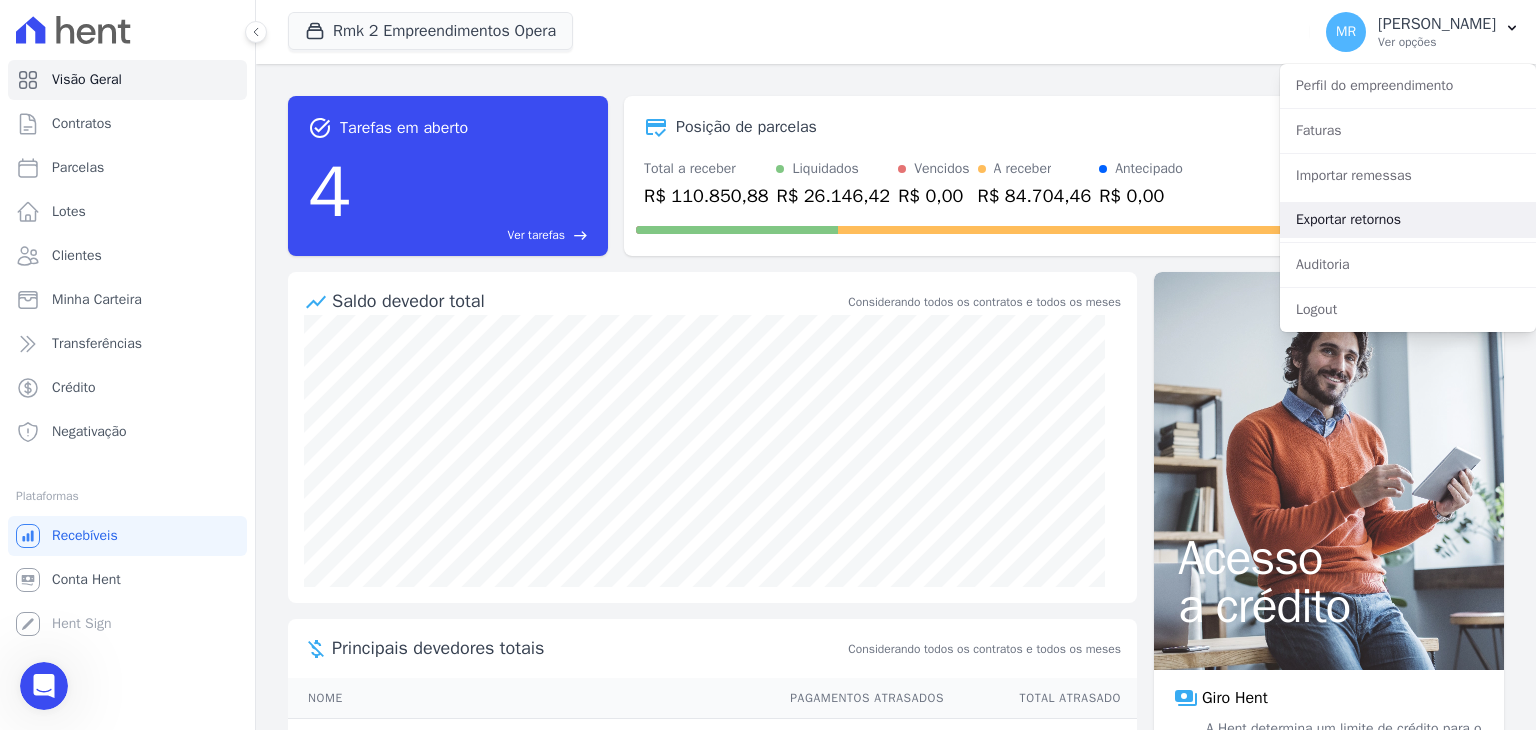 click on "Exportar retornos" at bounding box center (1408, 220) 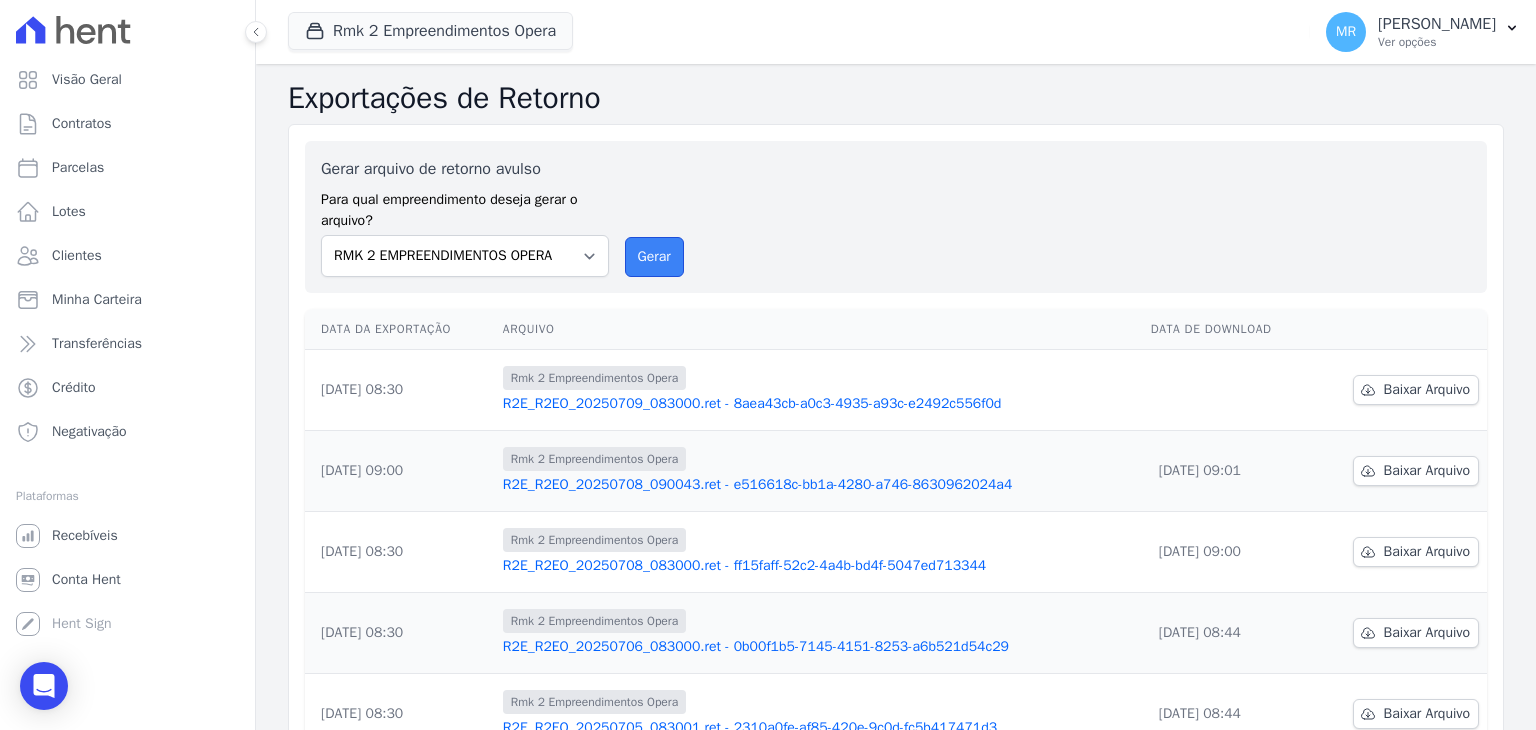 click on "Gerar" at bounding box center (654, 257) 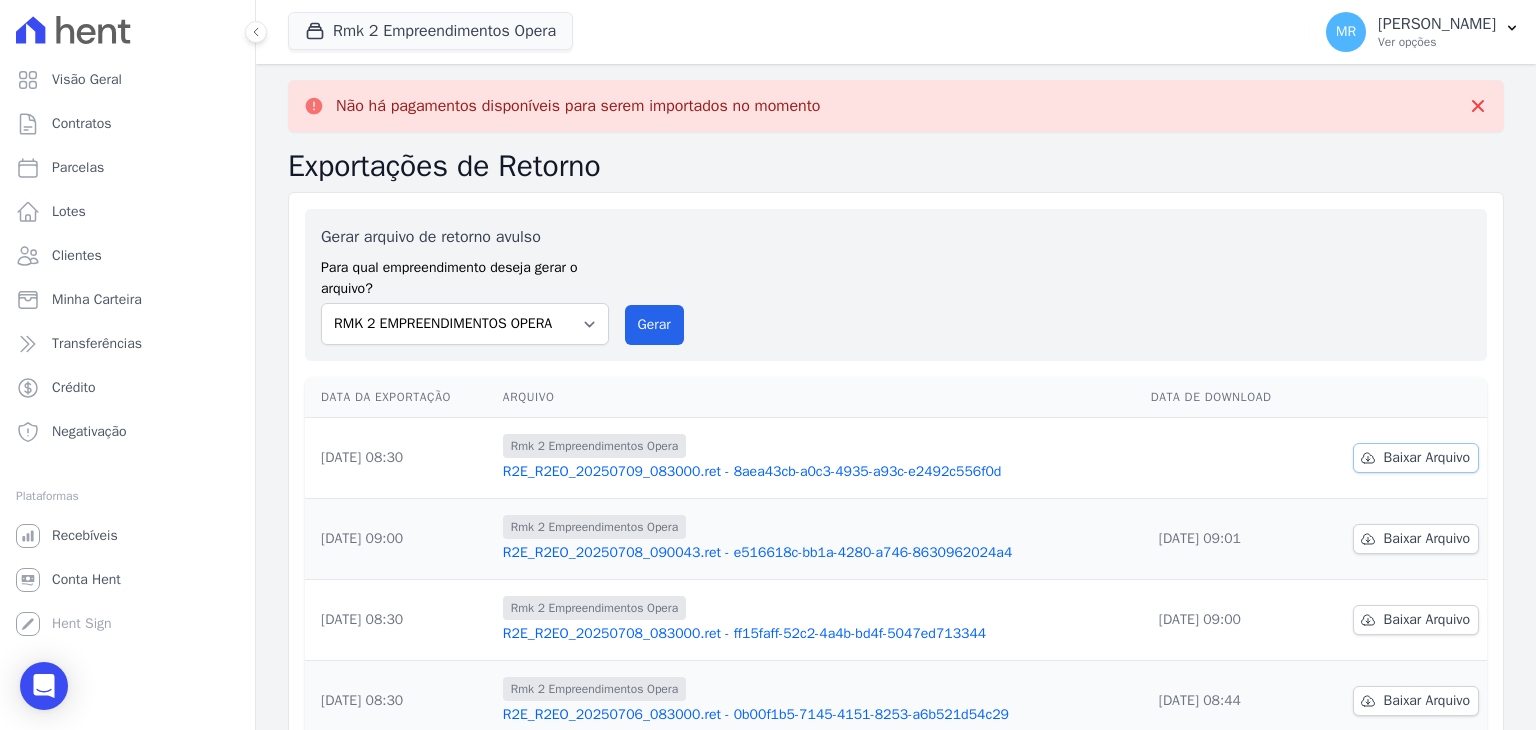 click on "Baixar Arquivo" at bounding box center [1427, 458] 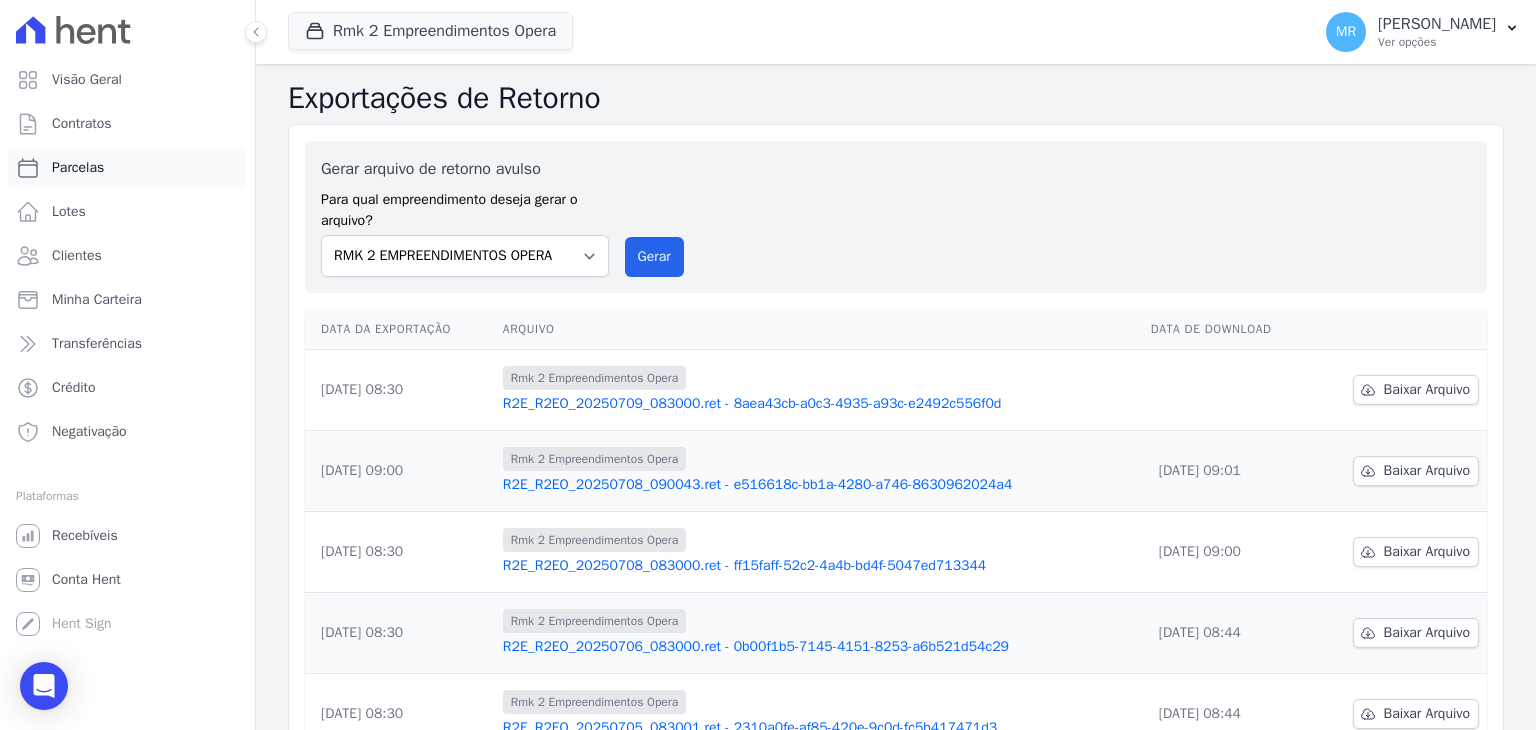 click on "Parcelas" at bounding box center (127, 168) 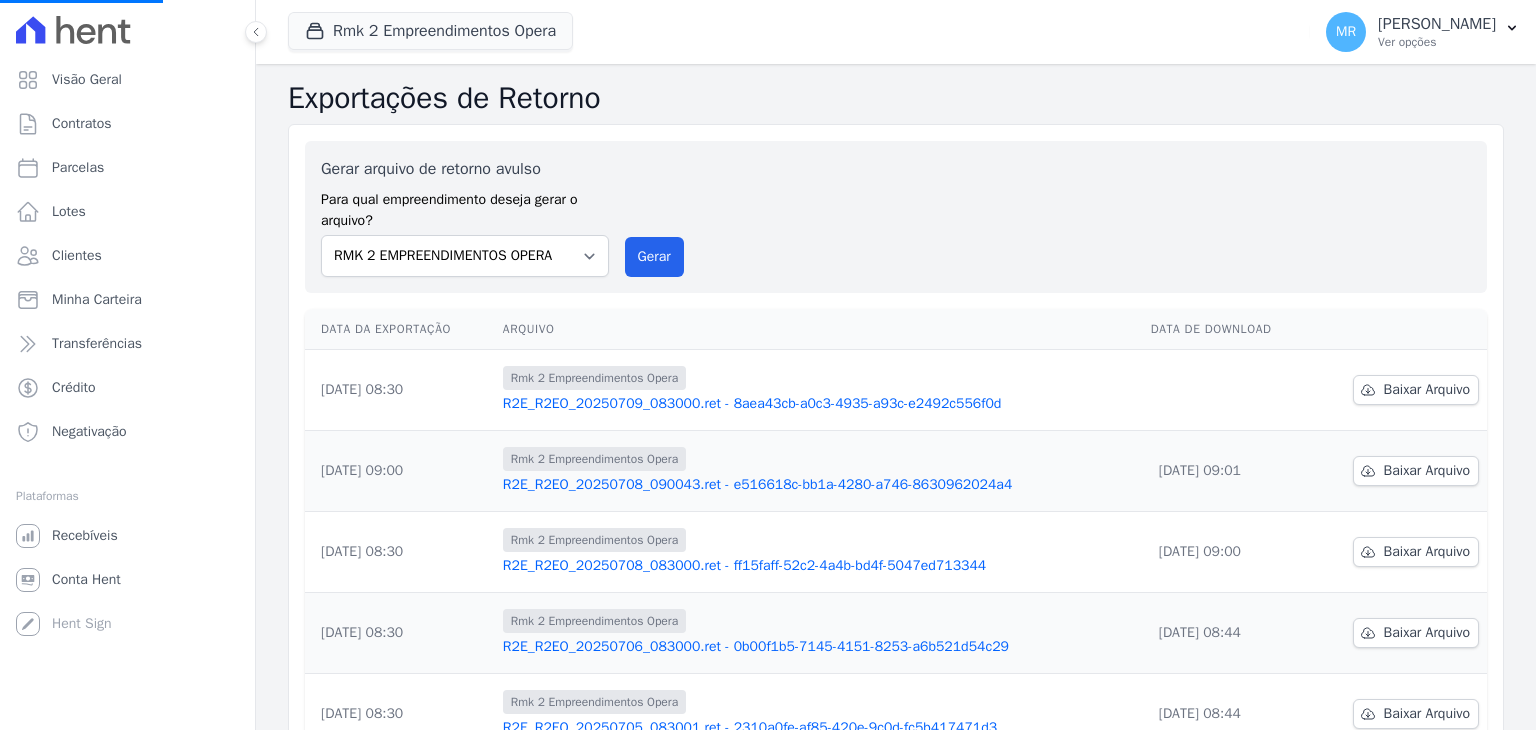 select 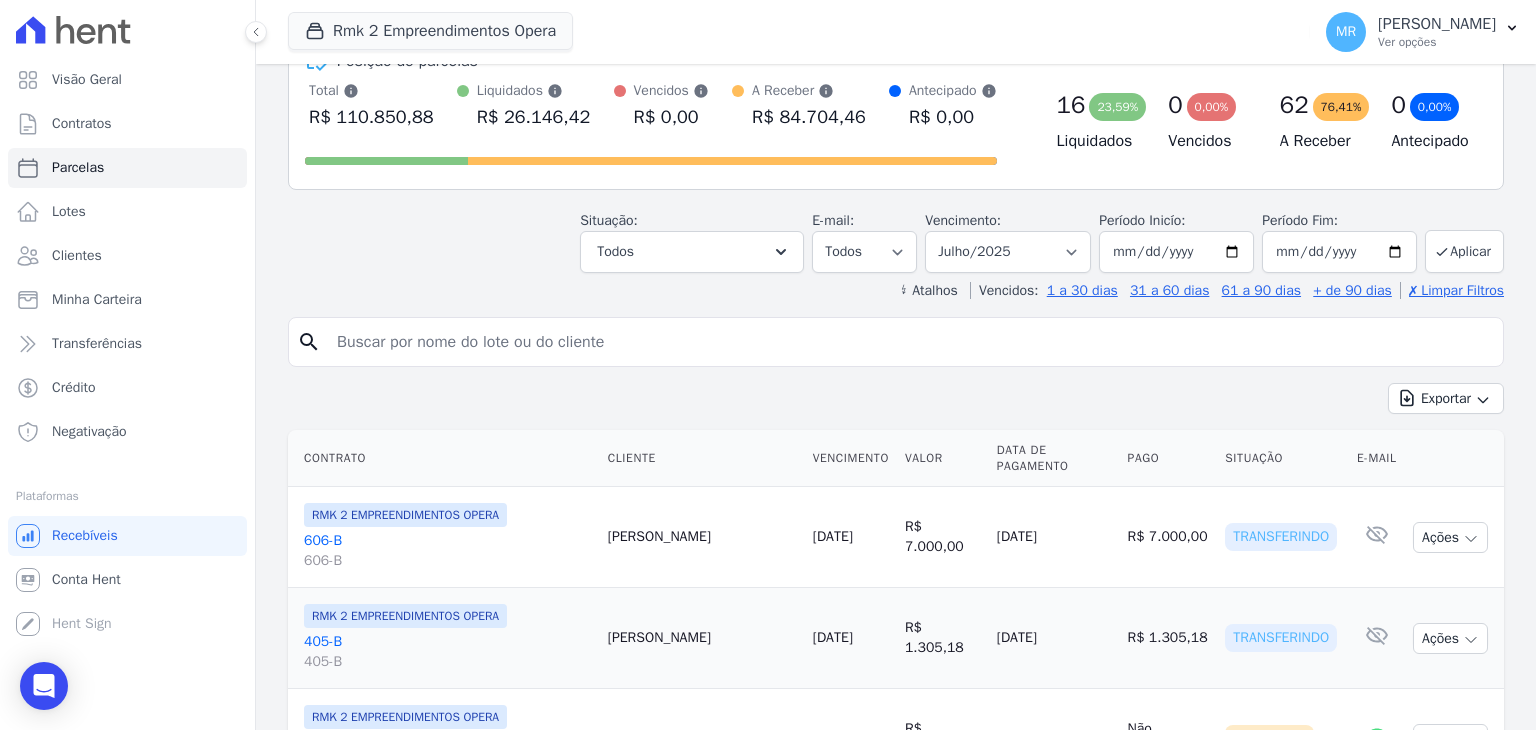 scroll, scrollTop: 300, scrollLeft: 0, axis: vertical 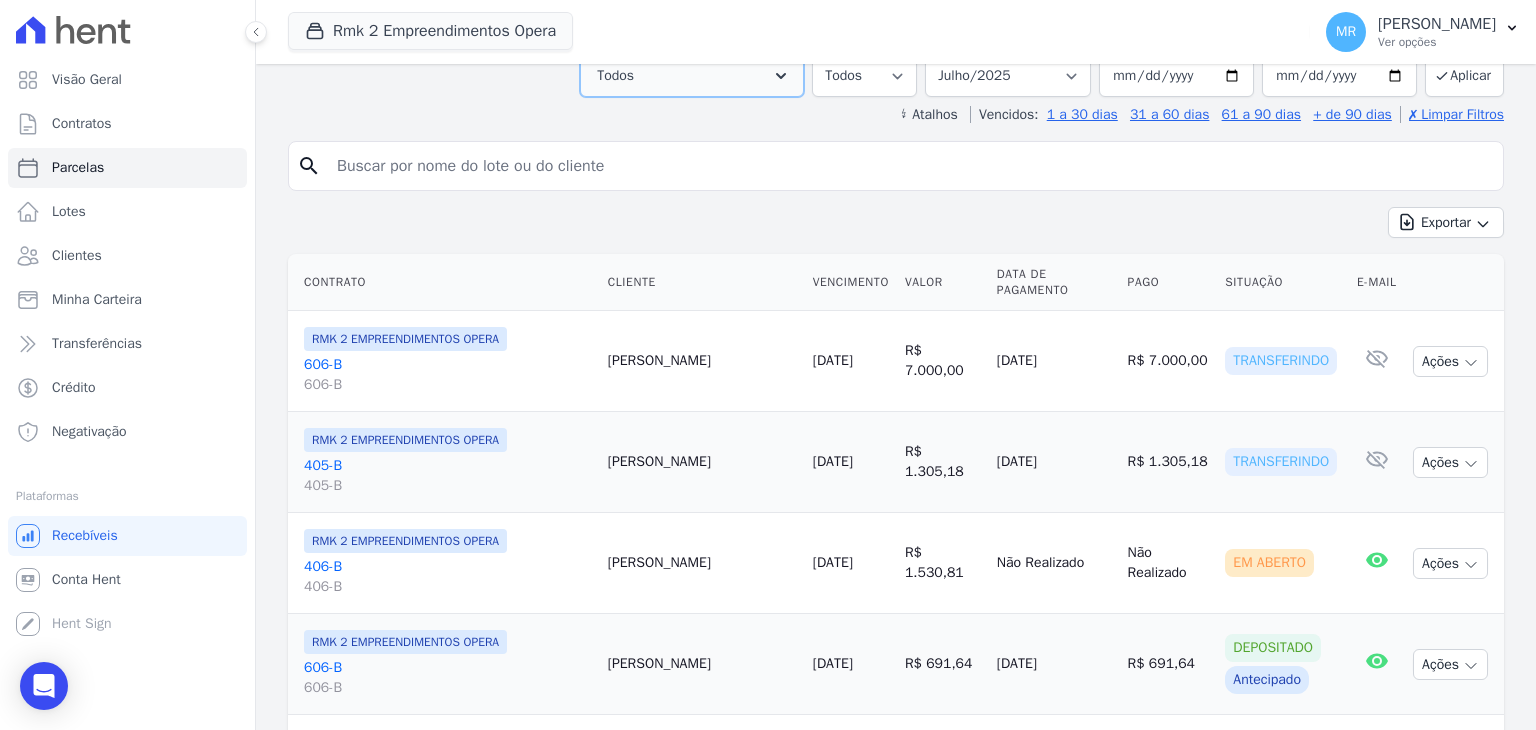 click on "Todos" at bounding box center [692, 76] 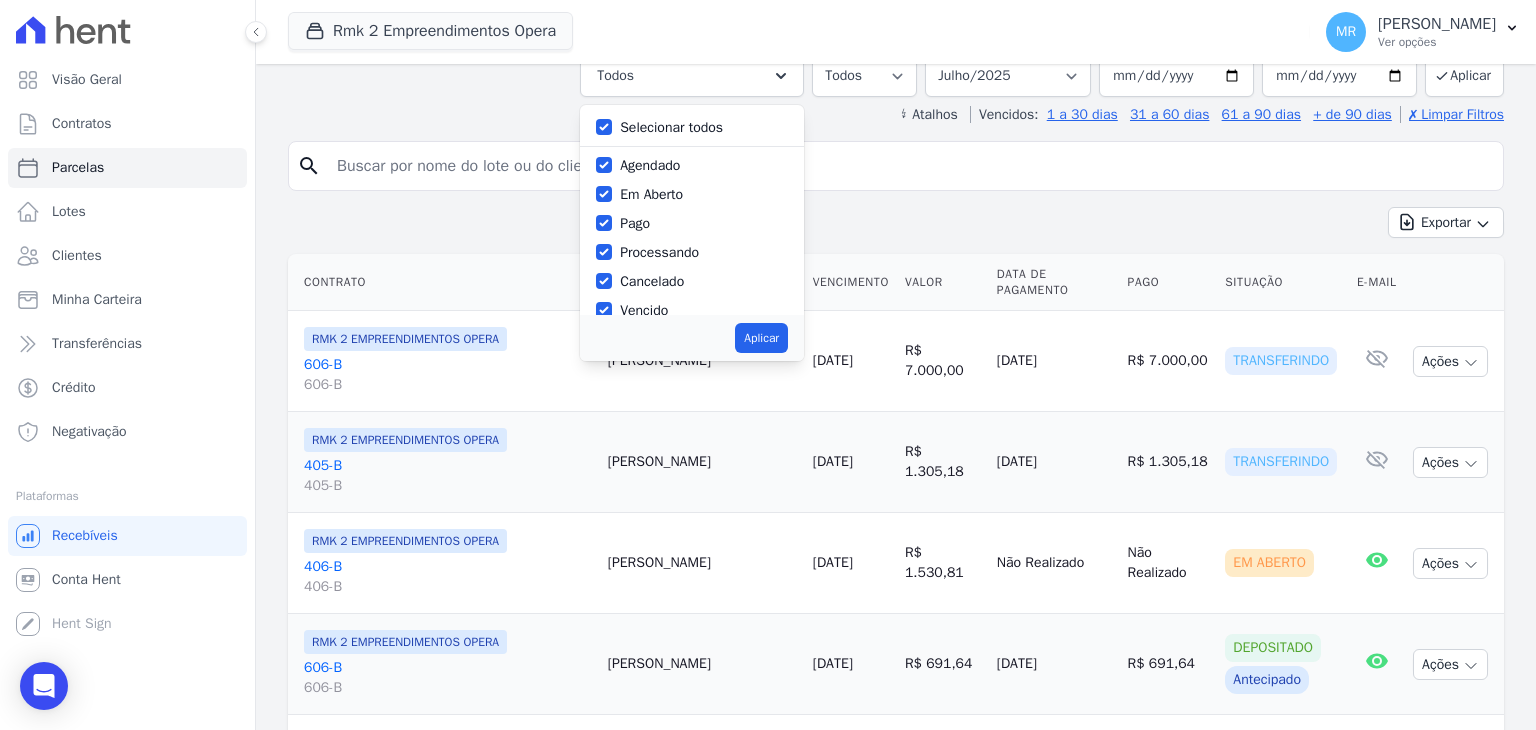 click on "Selecionar todos
Agendado
Em Aberto
Pago
Processando
Cancelado
Vencido
Transferindo" at bounding box center (692, 210) 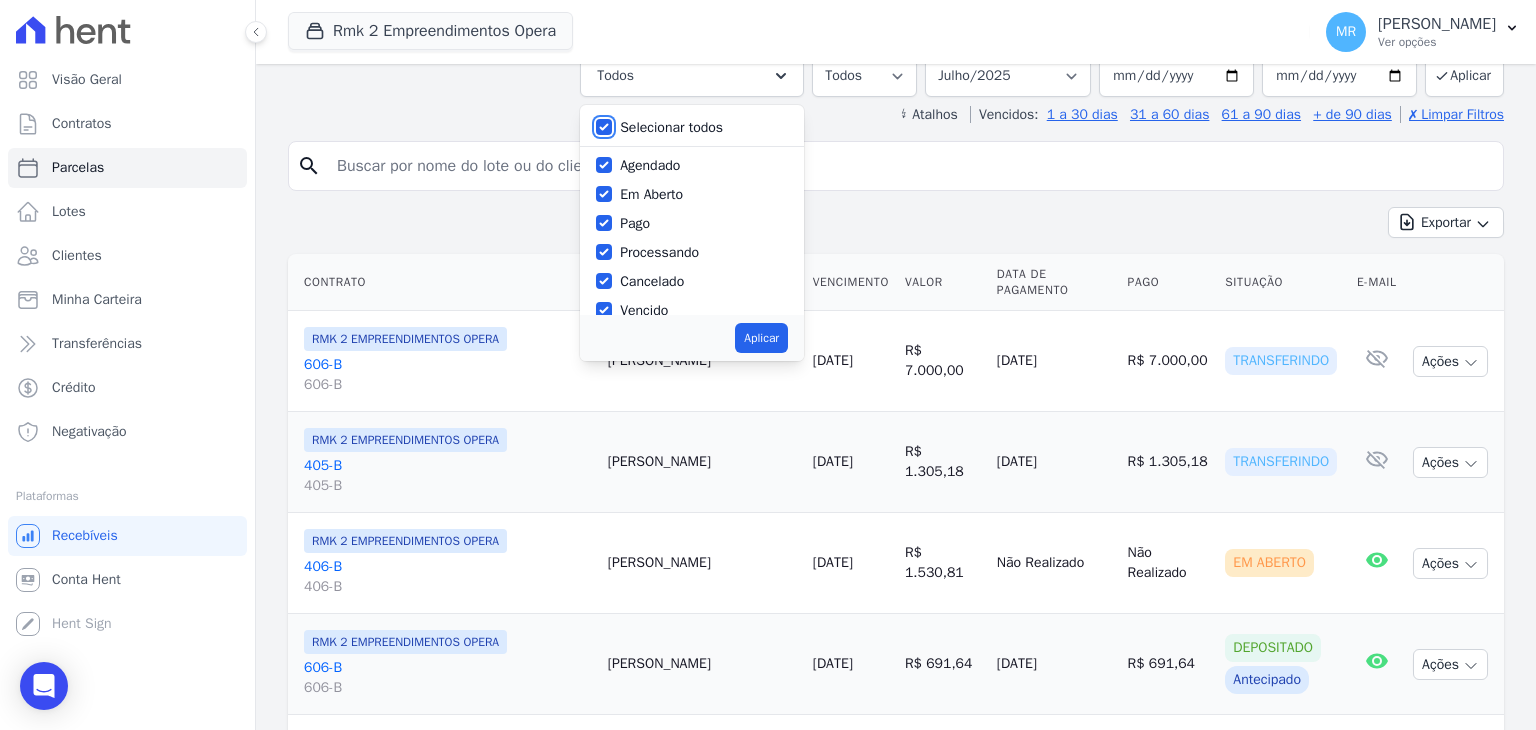 click on "Selecionar todos" at bounding box center [604, 127] 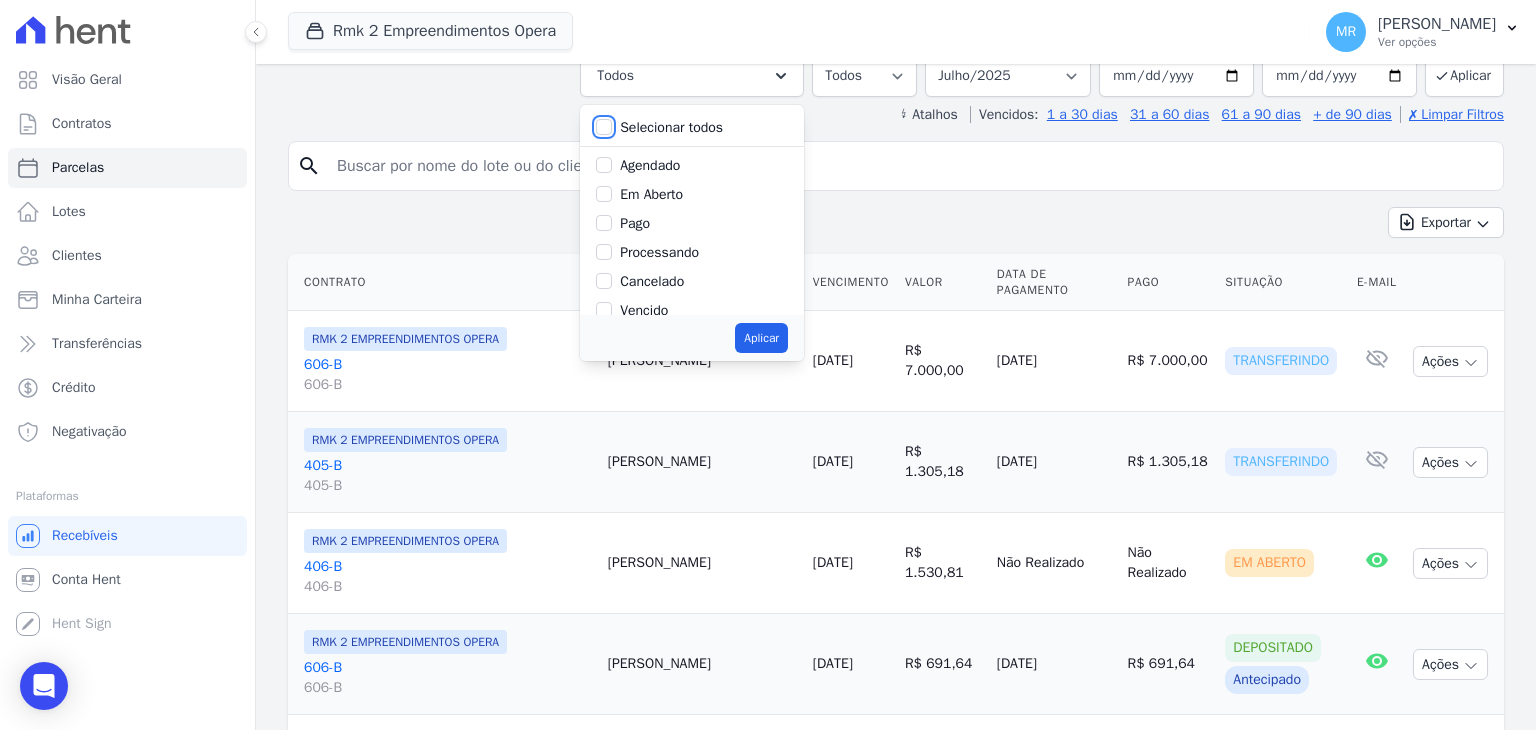 checkbox on "false" 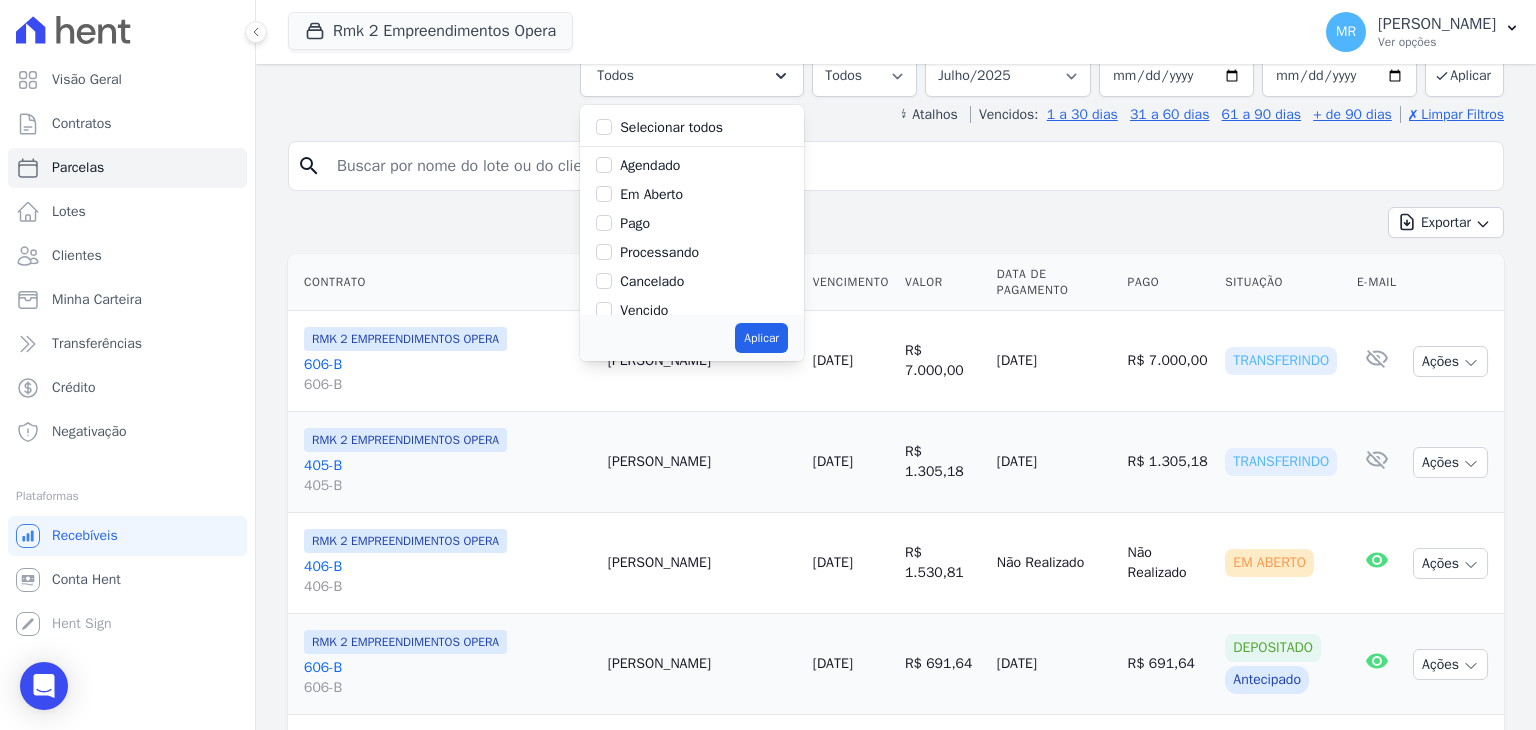 click on "Pago" at bounding box center (692, 223) 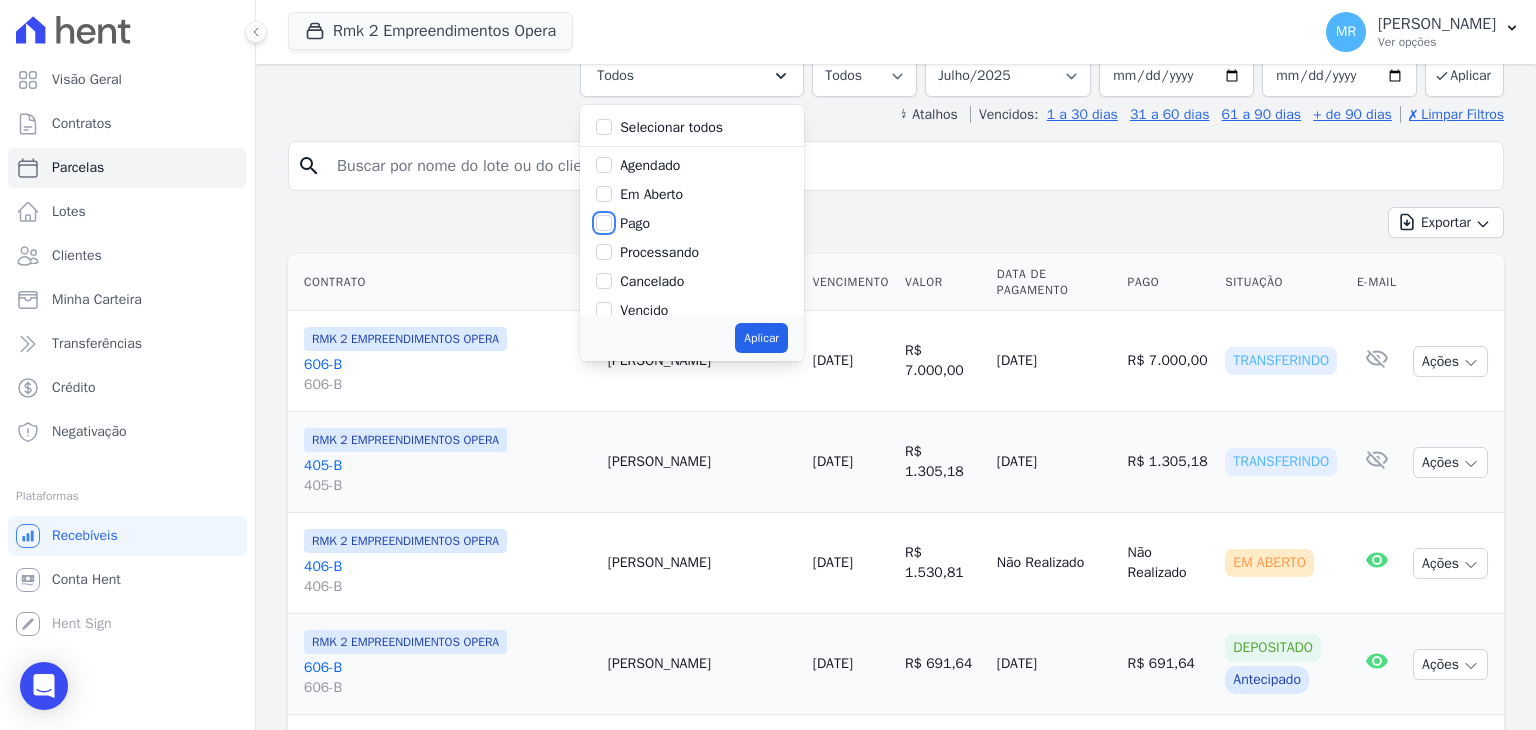 click on "Pago" at bounding box center [604, 223] 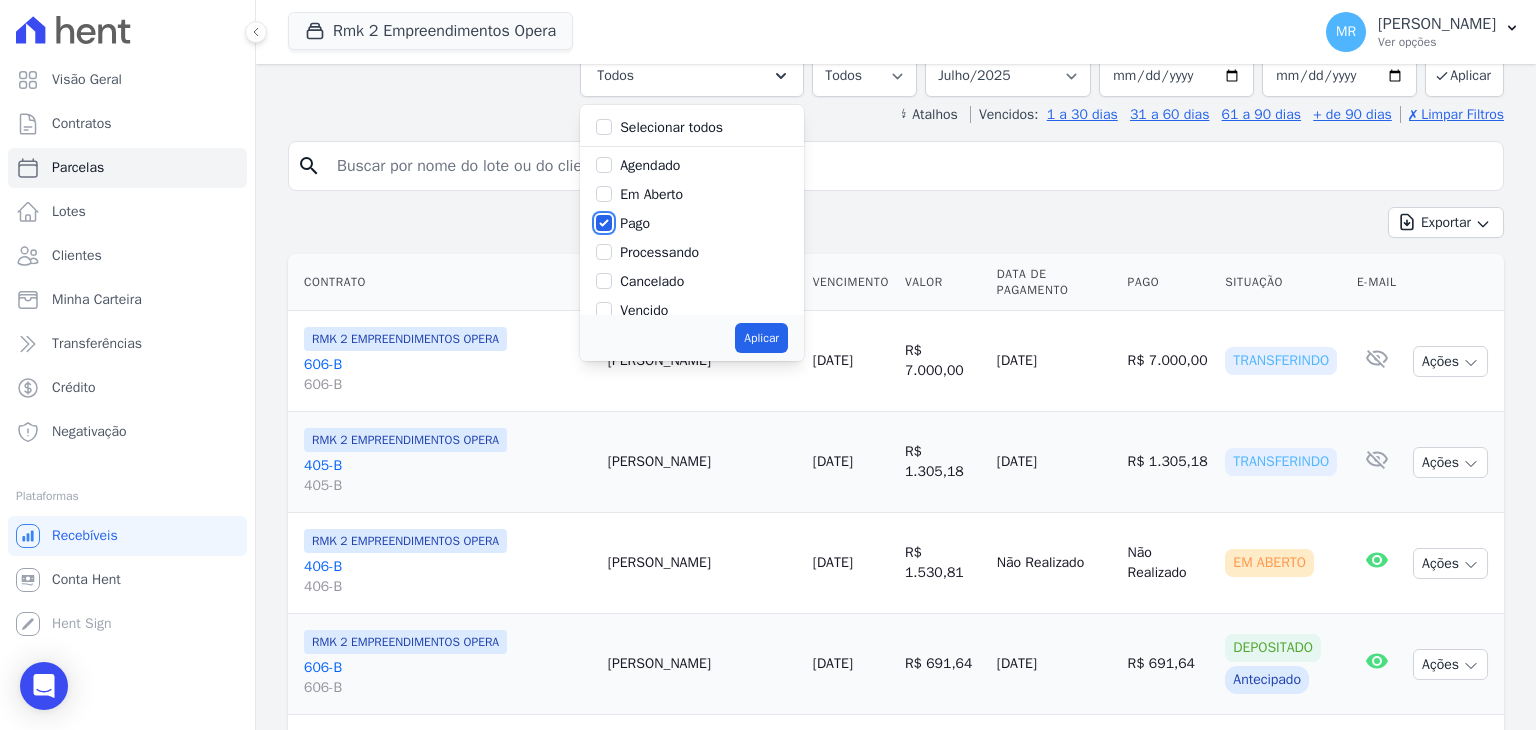 scroll, scrollTop: 100, scrollLeft: 0, axis: vertical 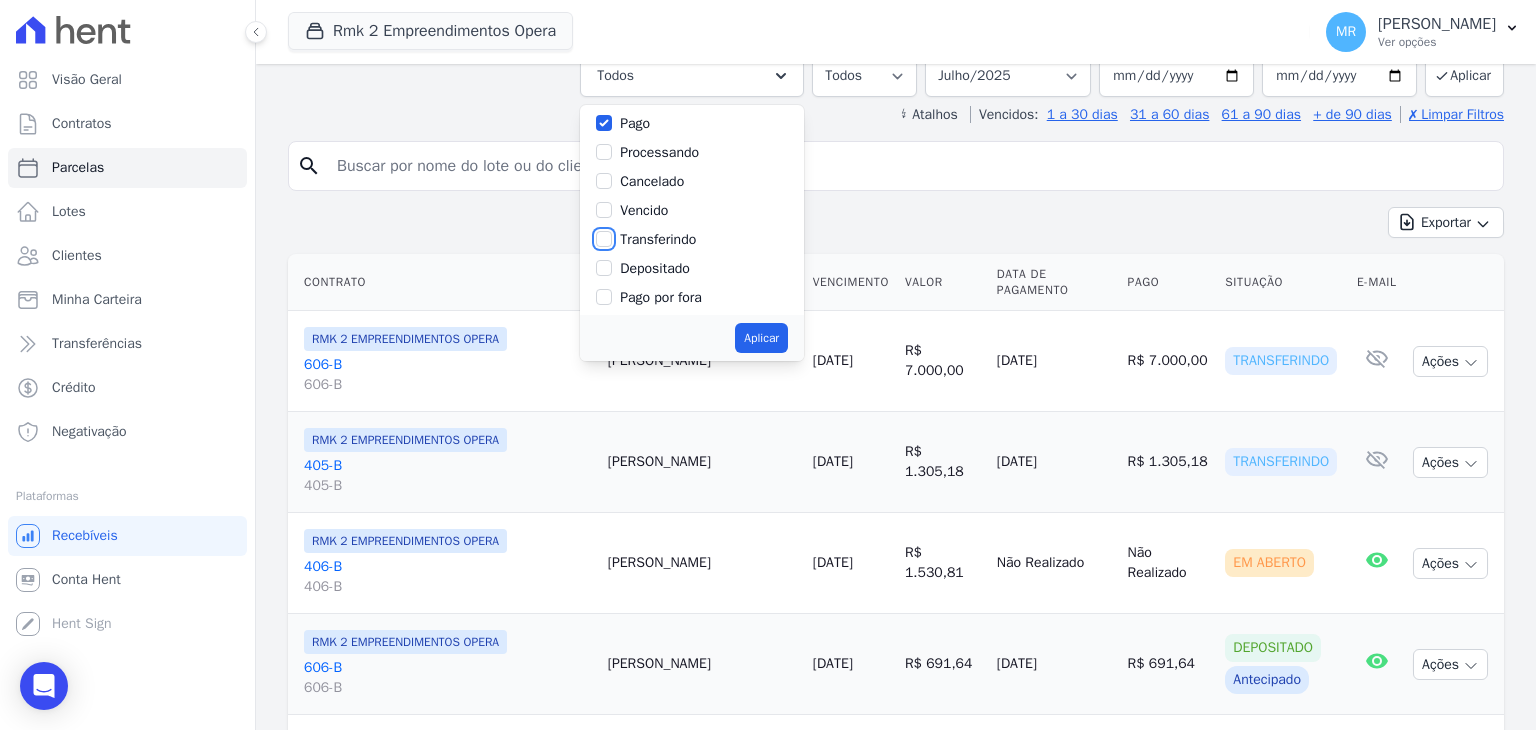 click on "Transferindo" at bounding box center [604, 239] 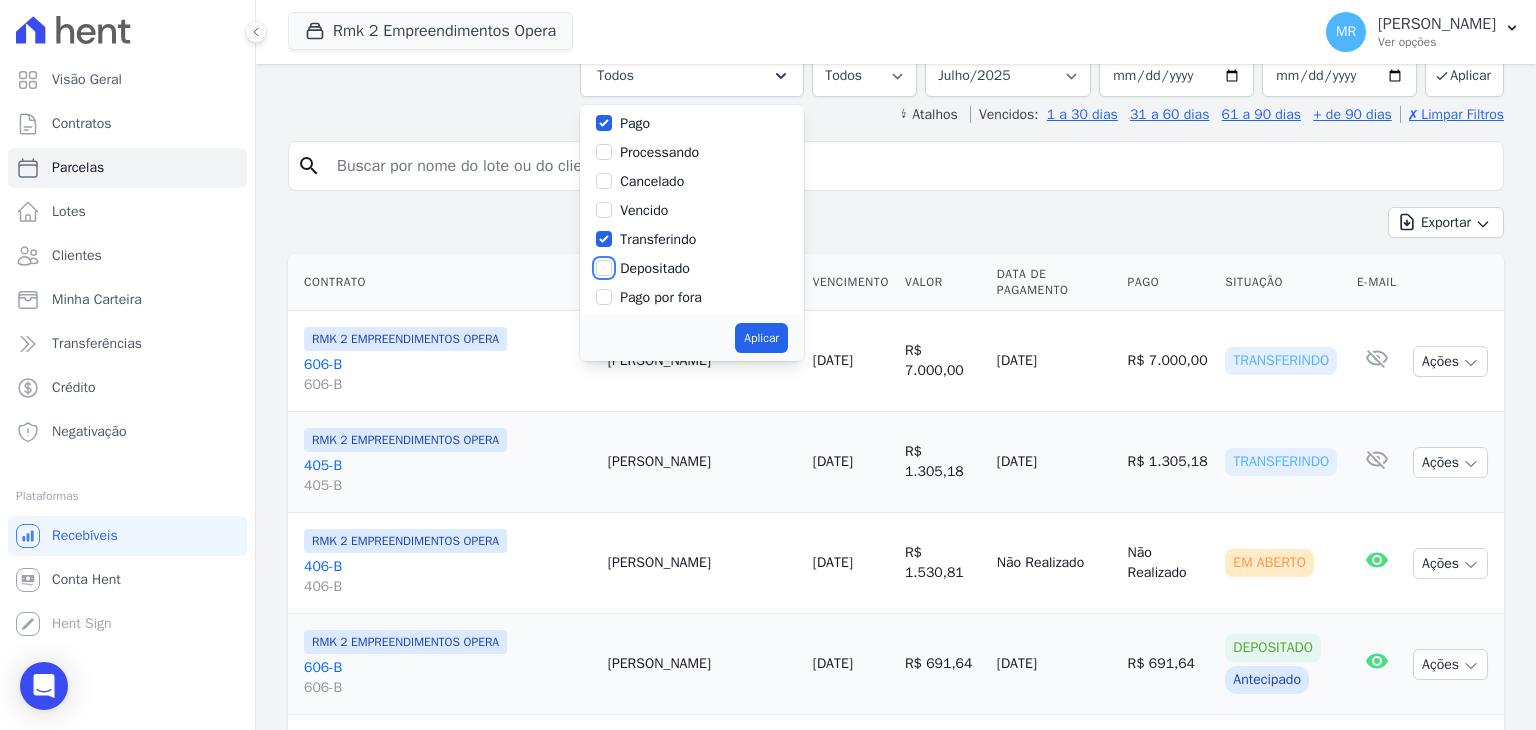 click on "Depositado" at bounding box center (604, 268) 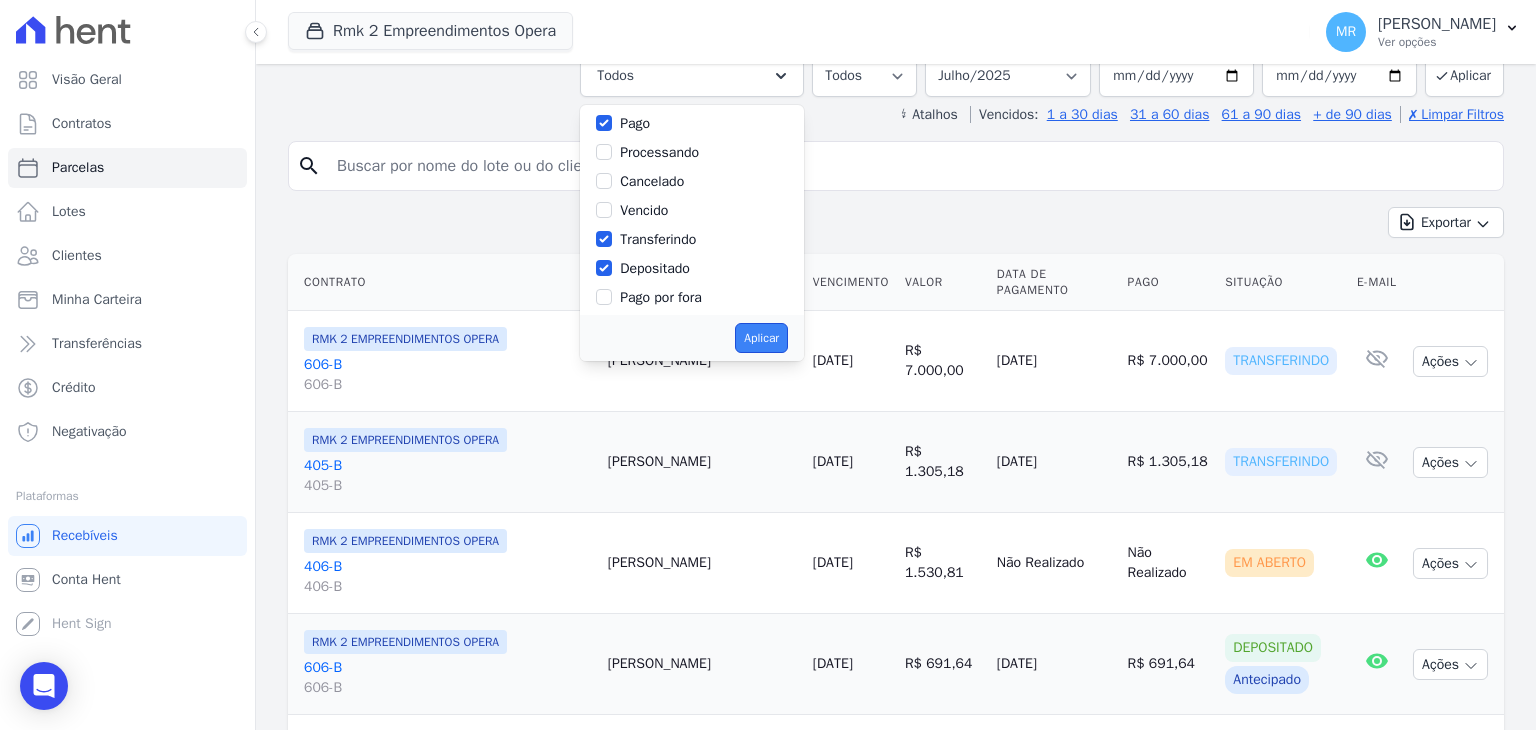 click on "Aplicar" at bounding box center [761, 338] 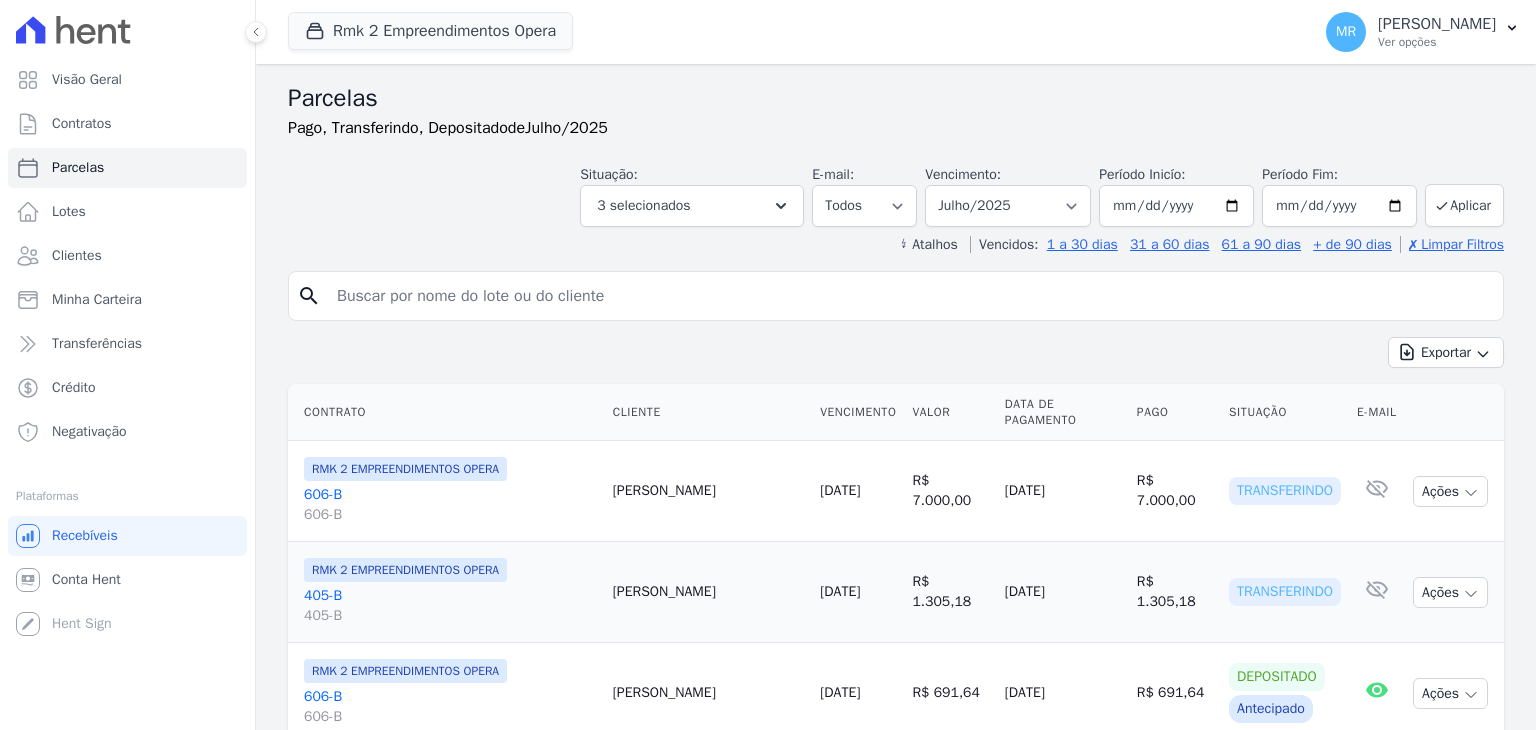 select 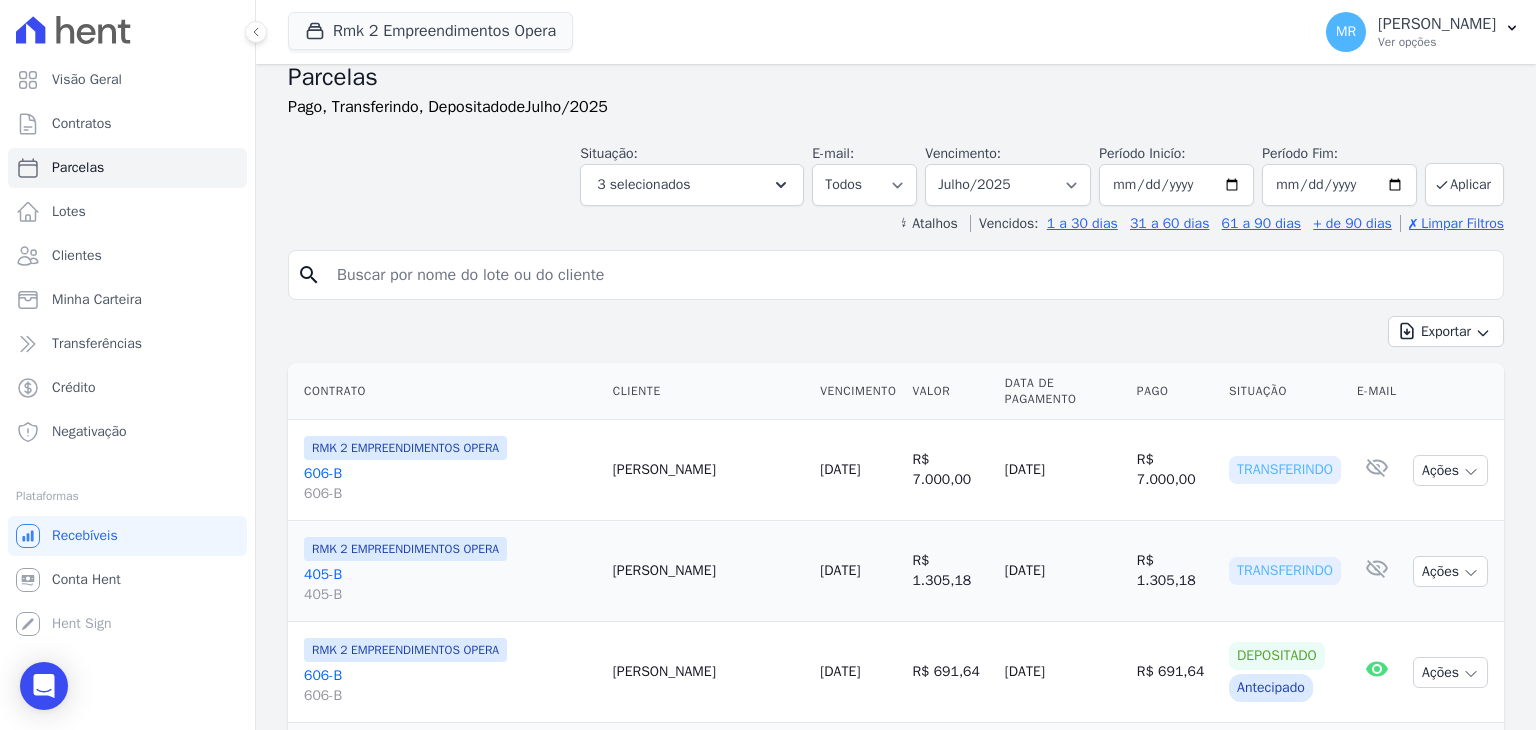 scroll, scrollTop: 0, scrollLeft: 0, axis: both 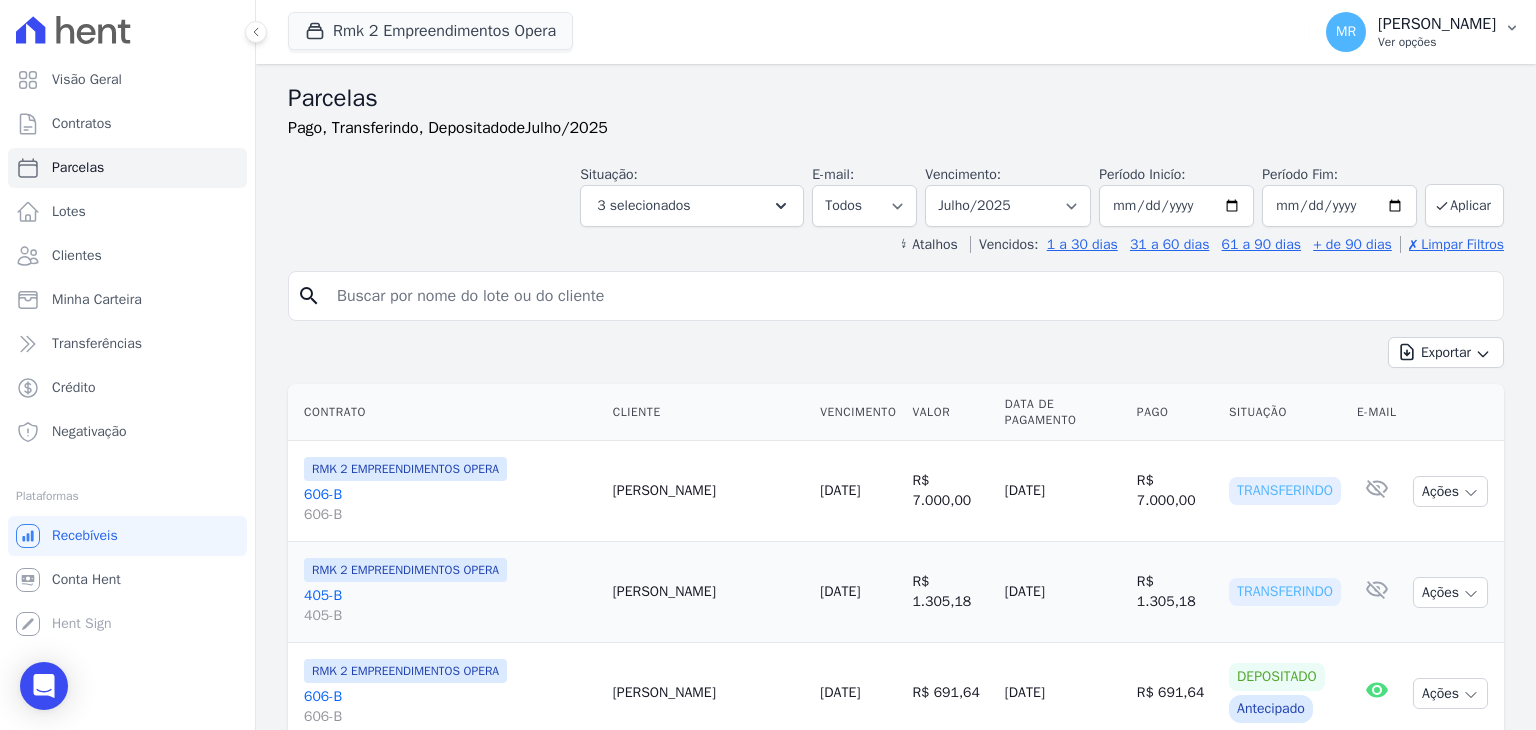 click on "Ver opções" at bounding box center [1437, 42] 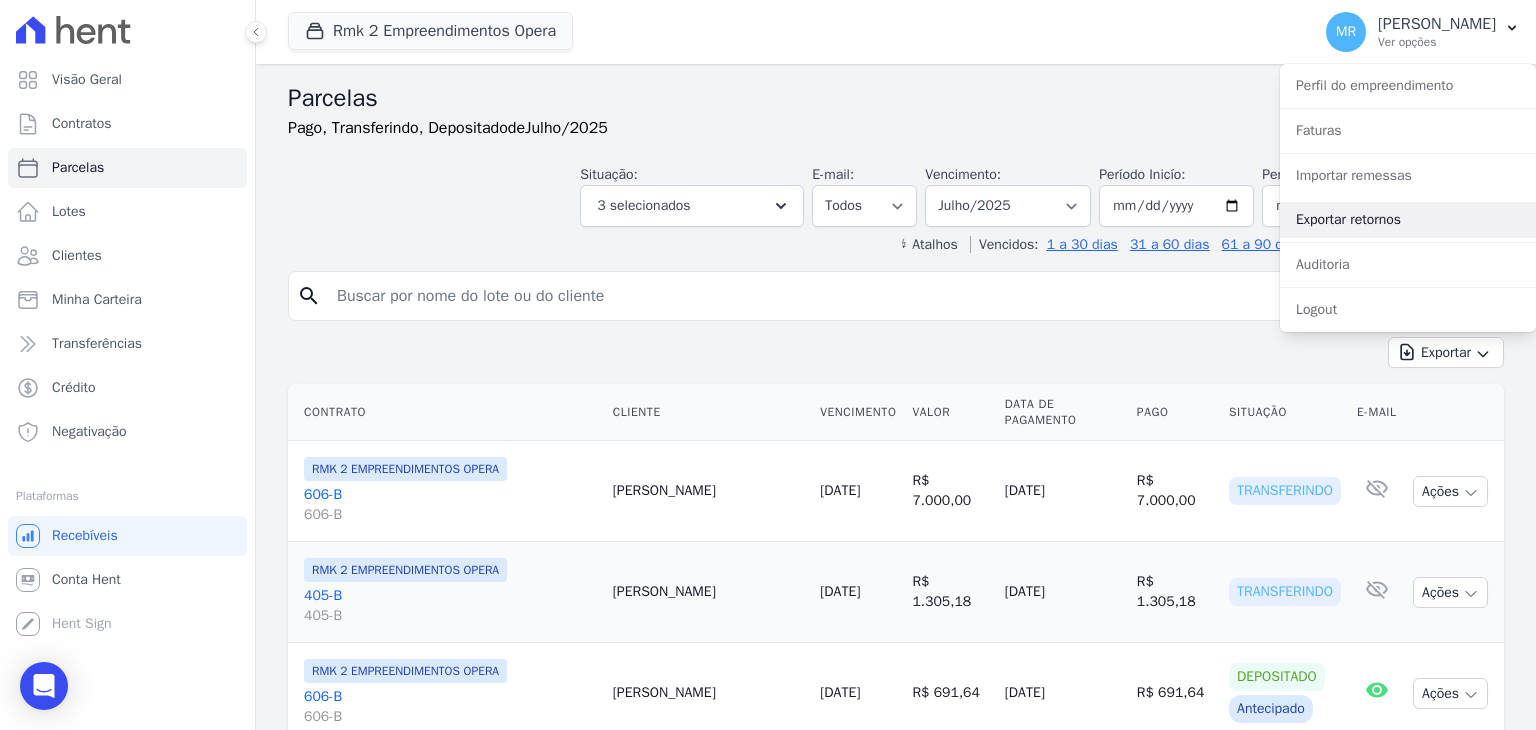 click on "Exportar retornos" at bounding box center (1408, 220) 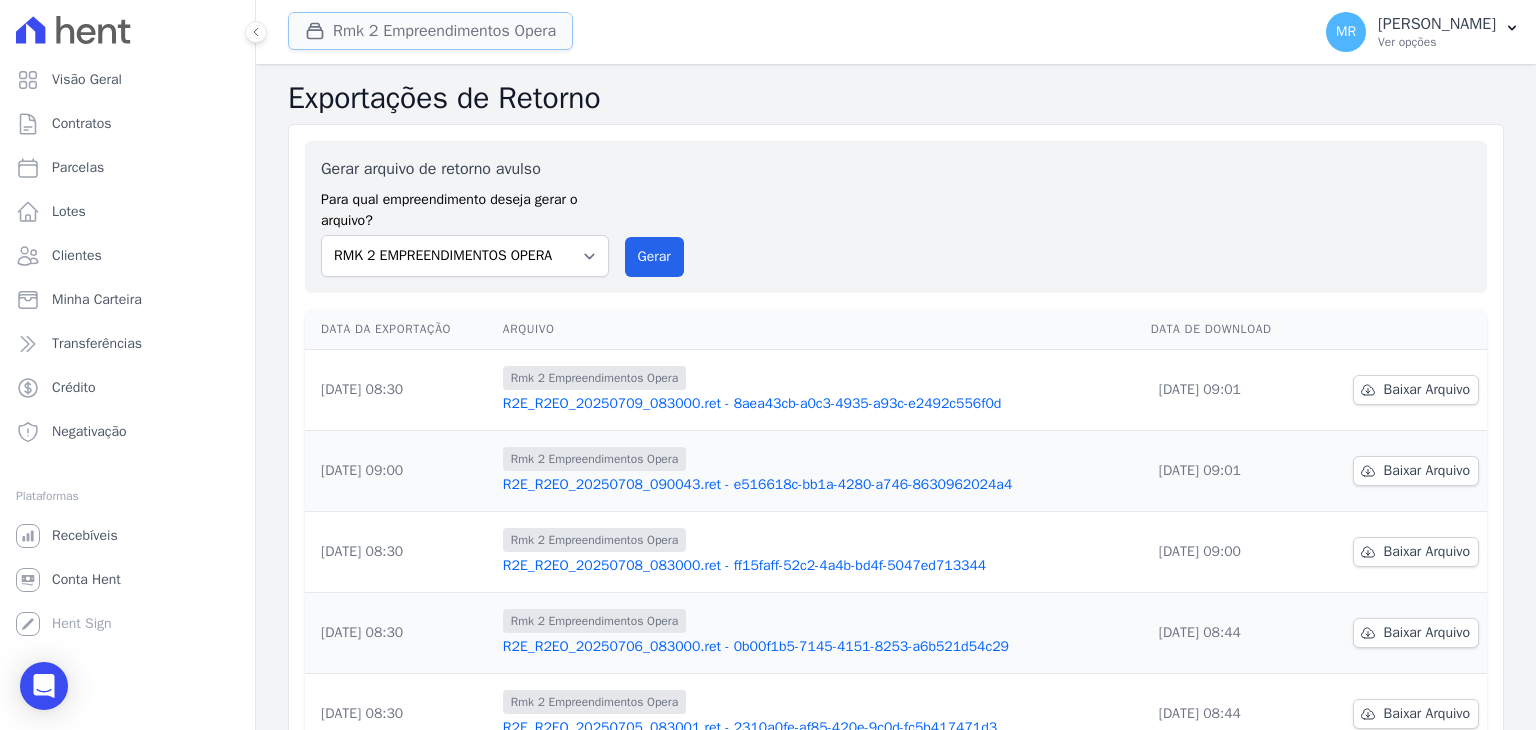 click on "Rmk 2 Empreendimentos Opera" at bounding box center (430, 31) 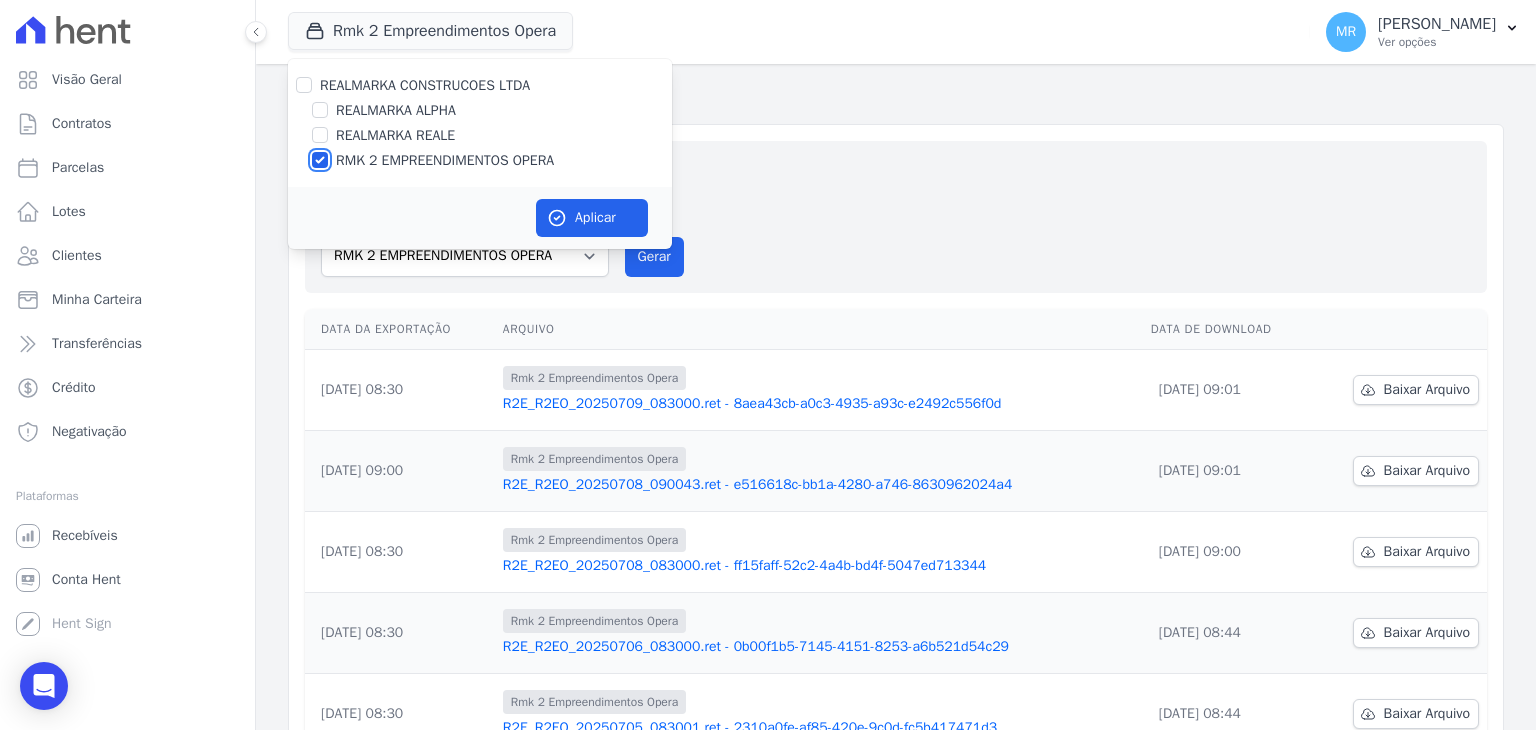 click on "RMK 2 EMPREENDIMENTOS OPERA" at bounding box center (320, 160) 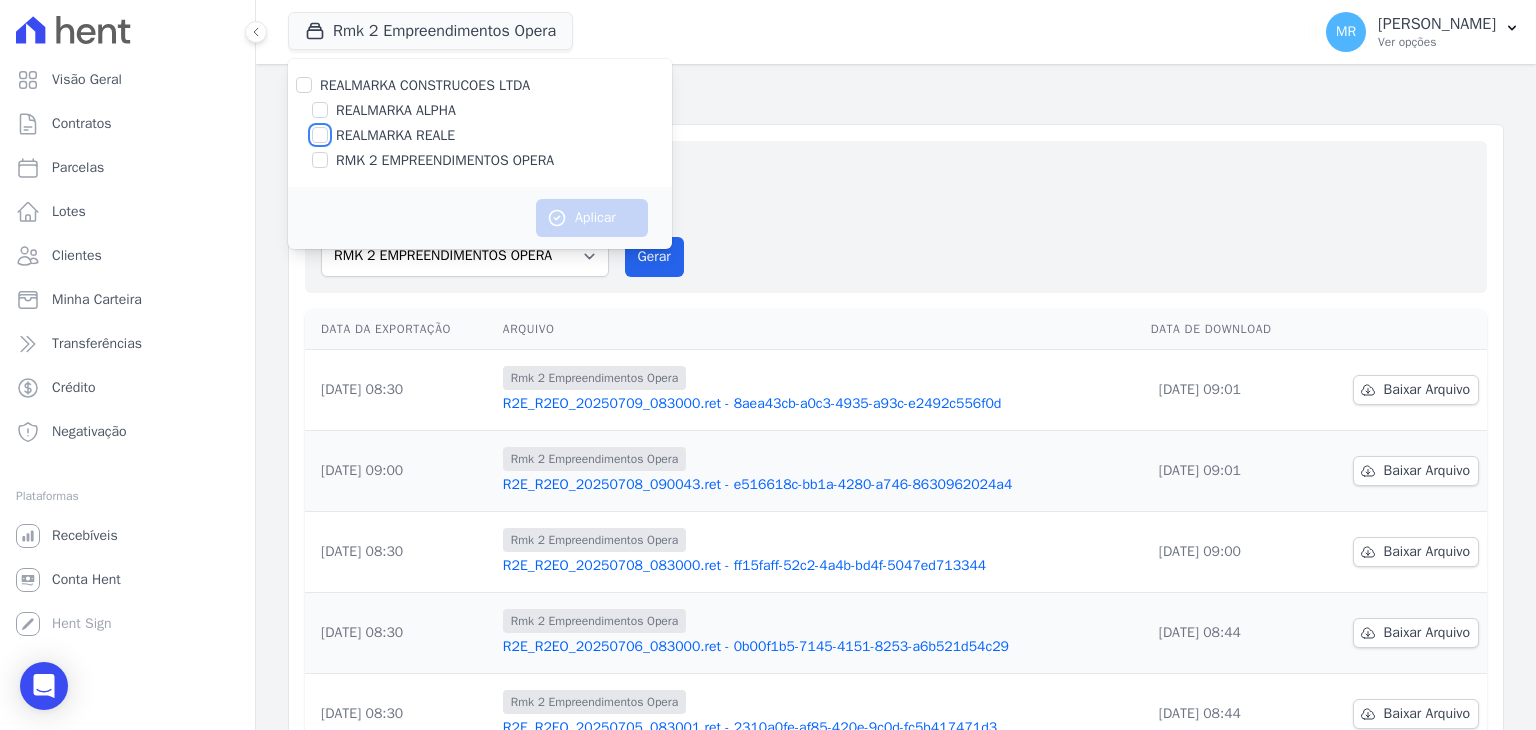 click on "REALMARKA REALE" at bounding box center (320, 135) 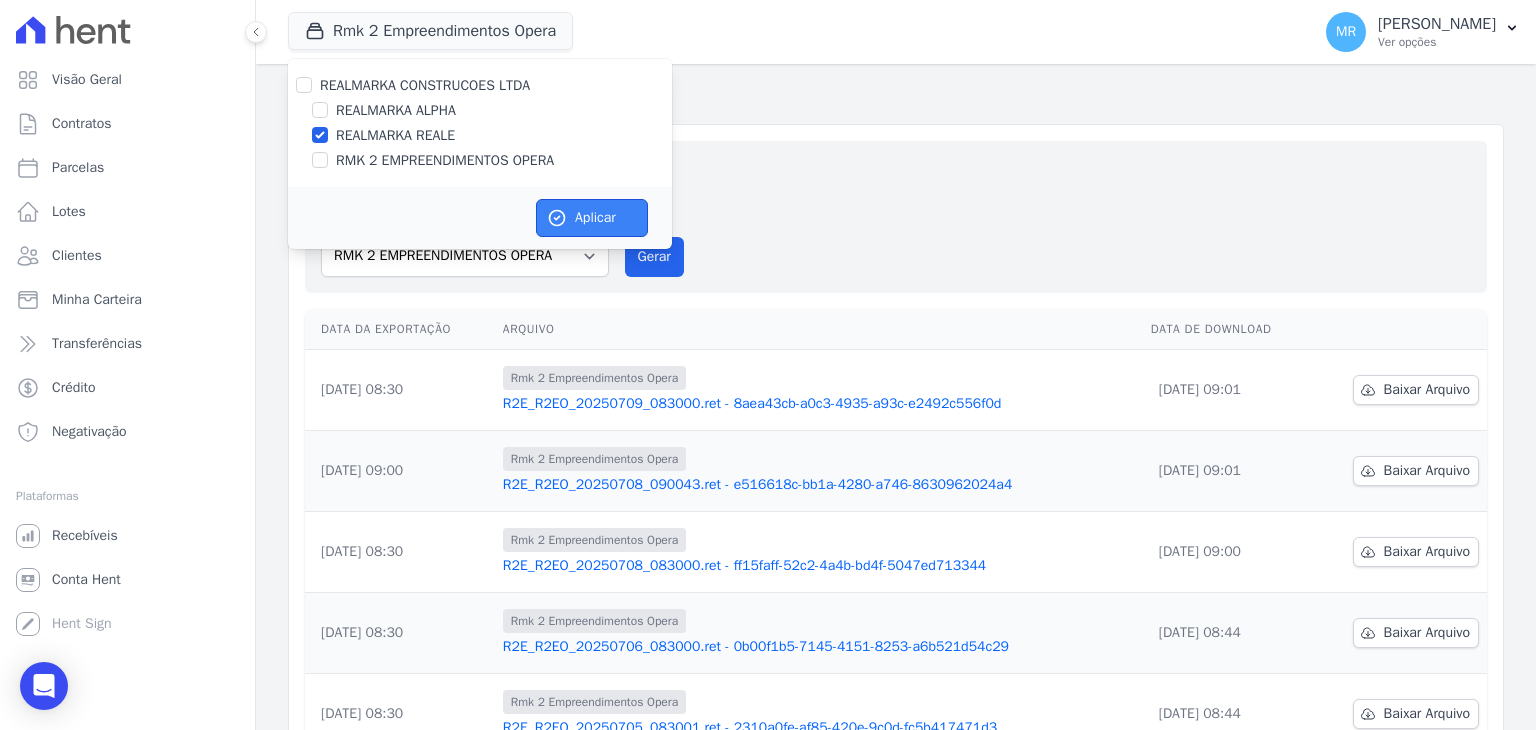 click on "Aplicar" at bounding box center [592, 218] 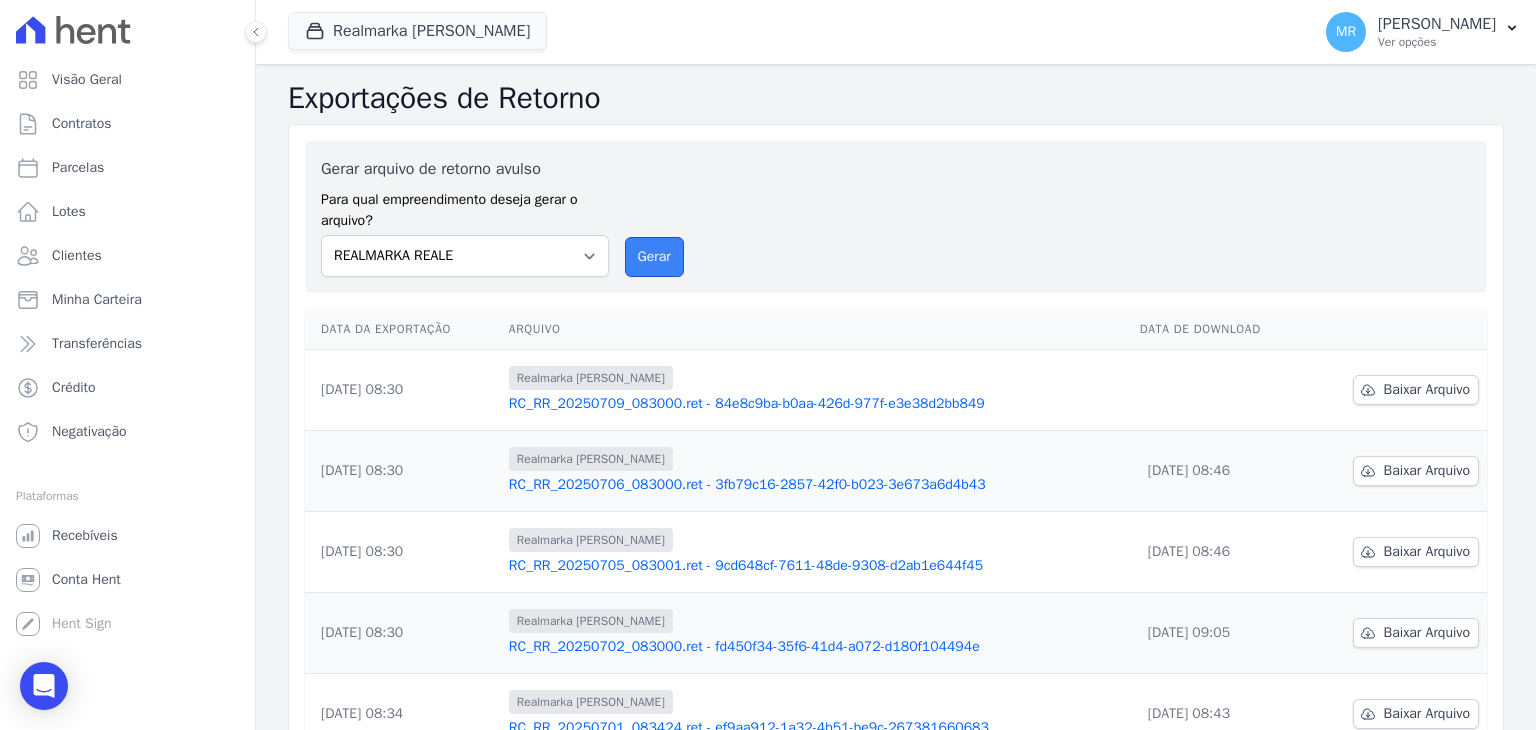 click on "Gerar" at bounding box center [654, 257] 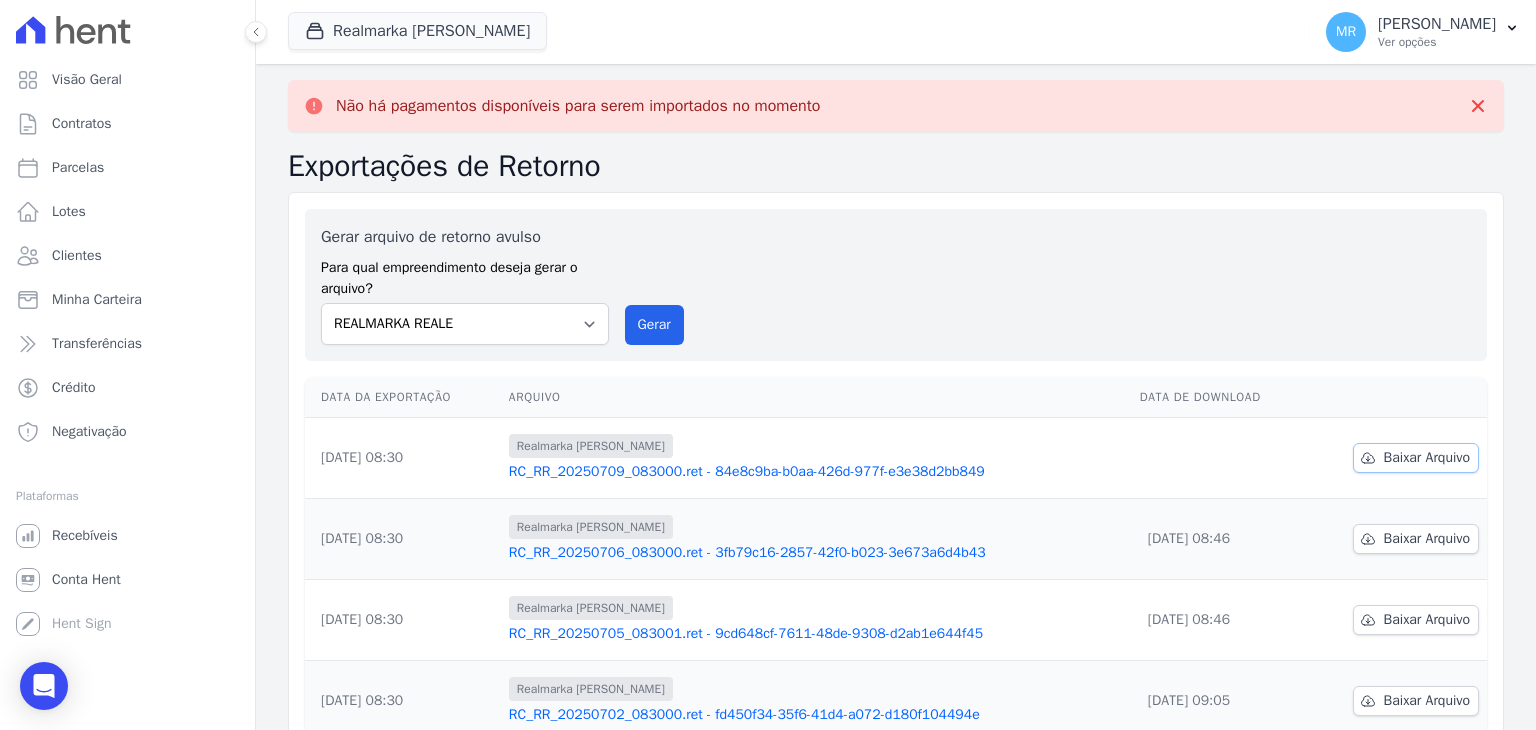 click on "Baixar Arquivo" at bounding box center (1427, 458) 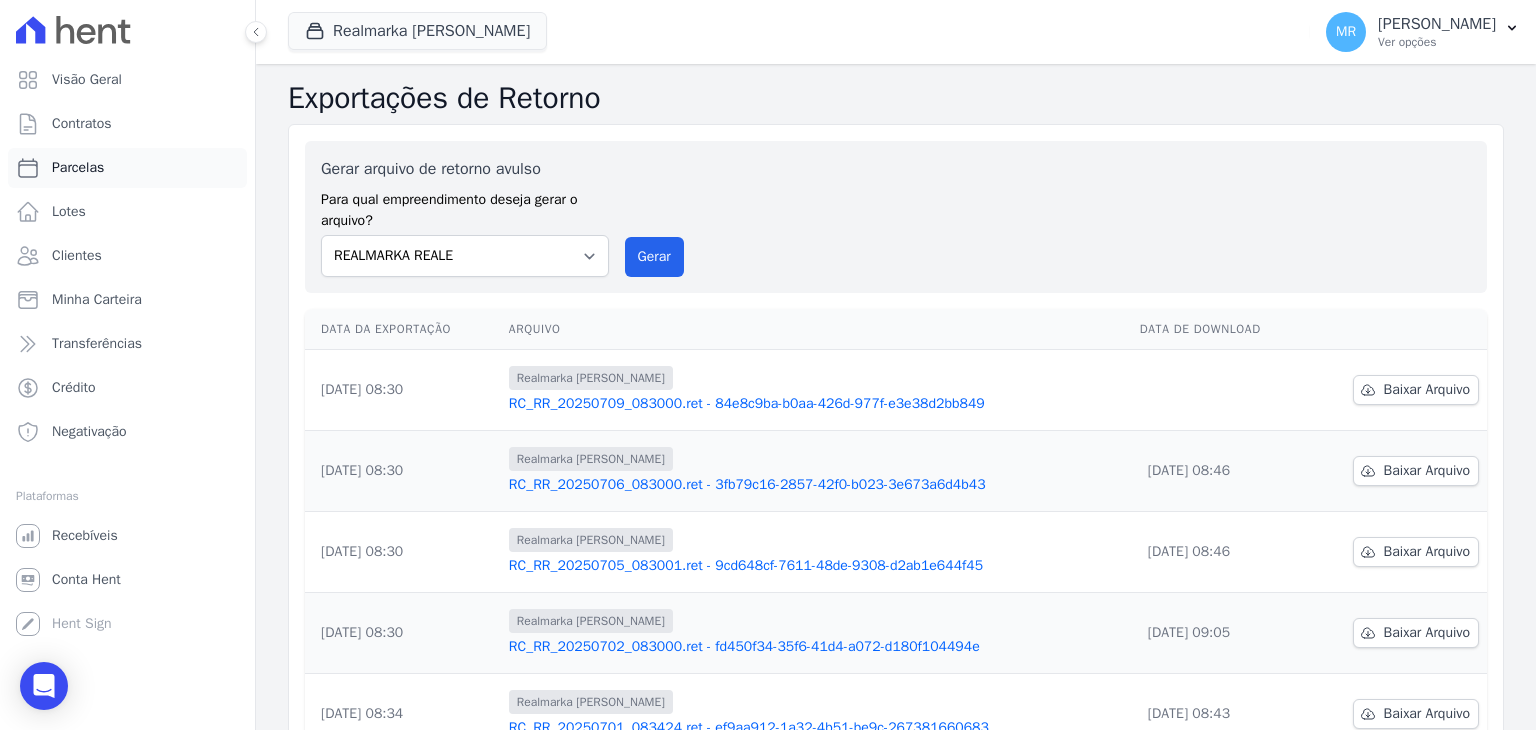 click on "Parcelas" at bounding box center (127, 168) 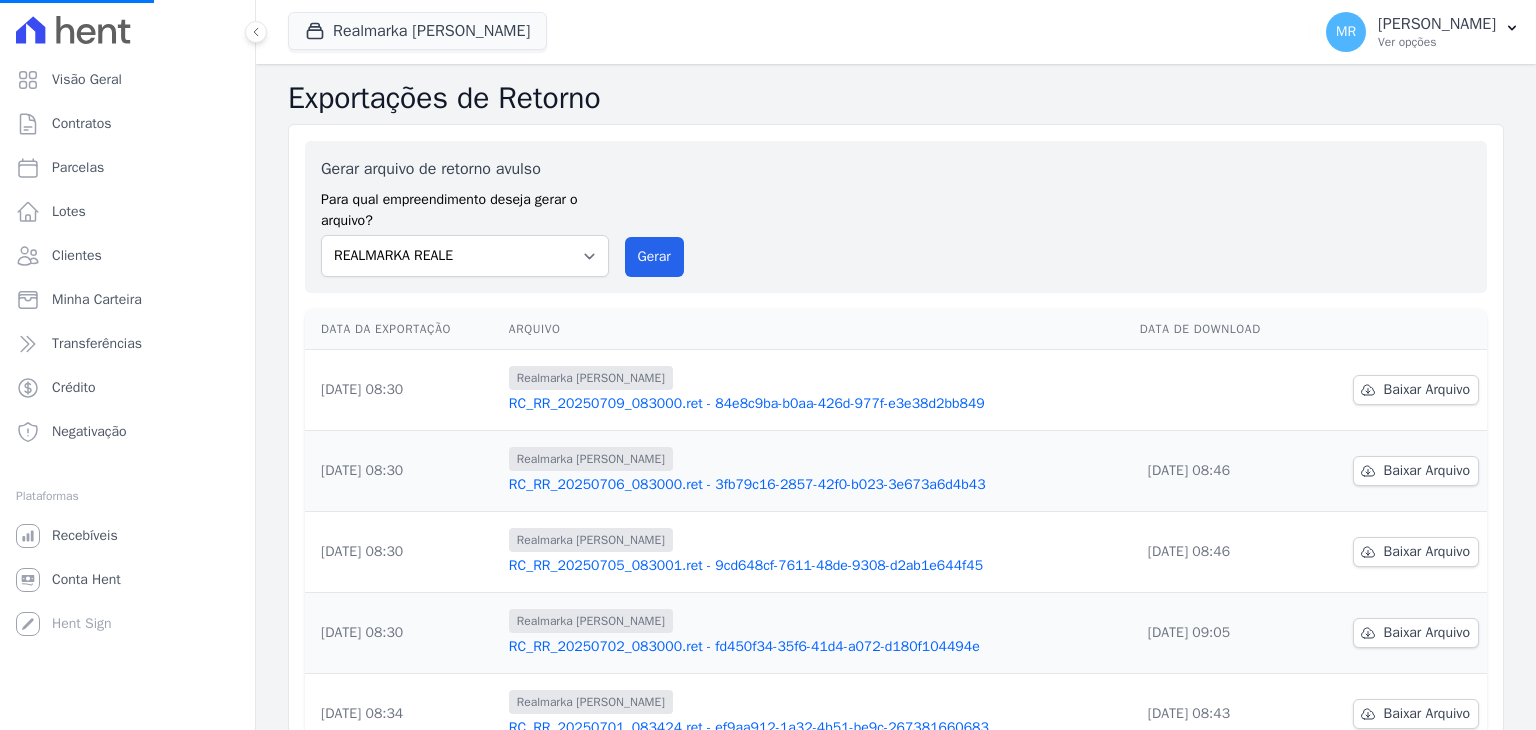 select 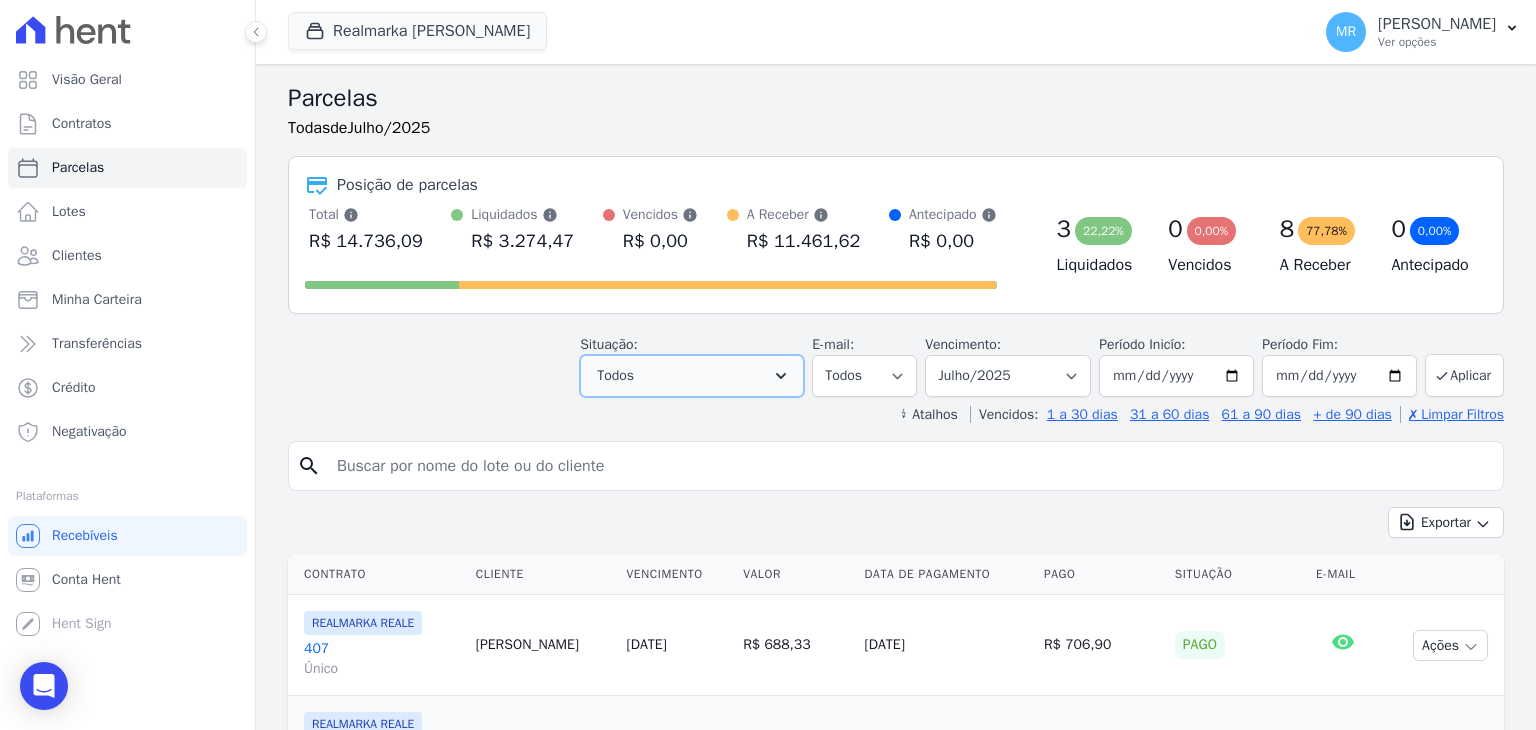 click on "Todos" at bounding box center [692, 376] 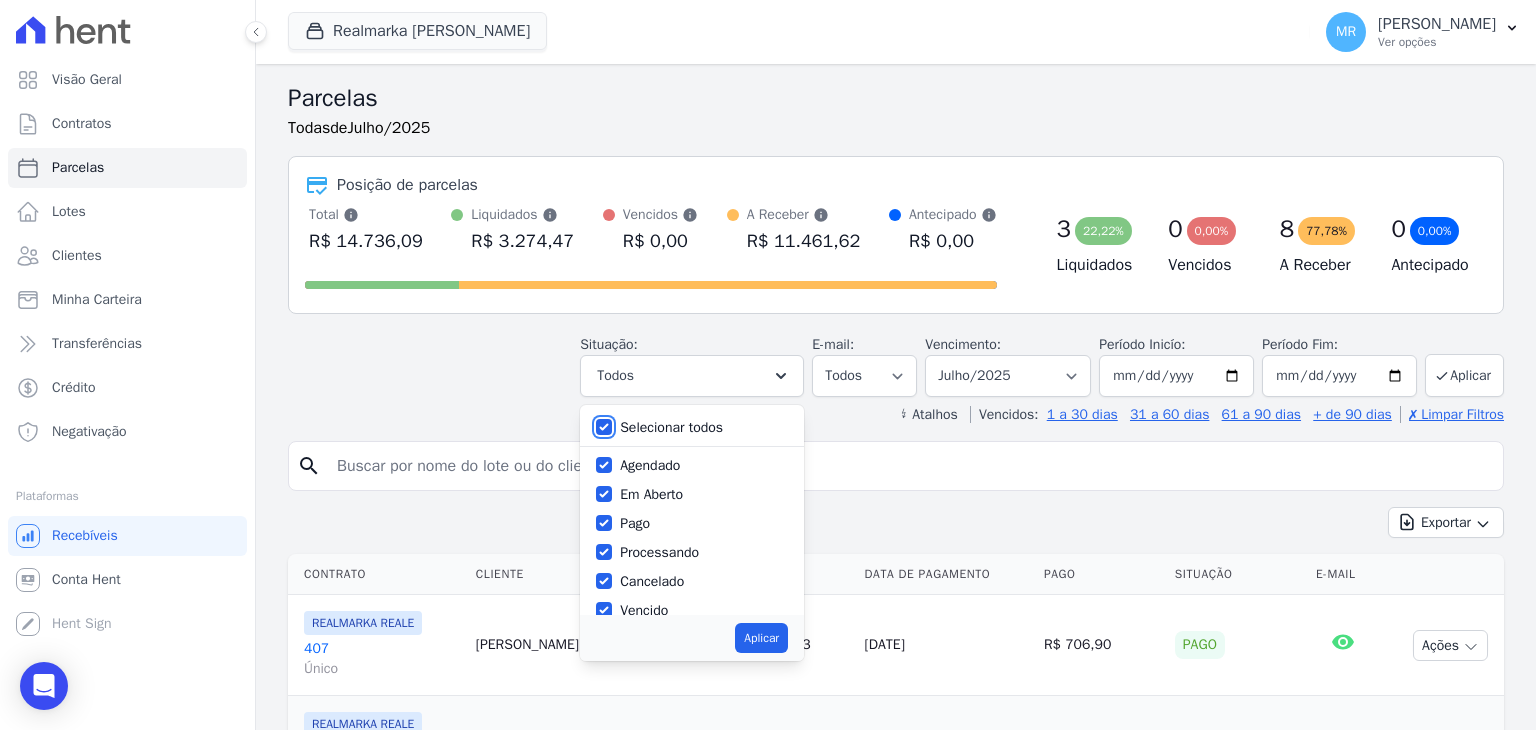 click on "Selecionar todos" at bounding box center (604, 427) 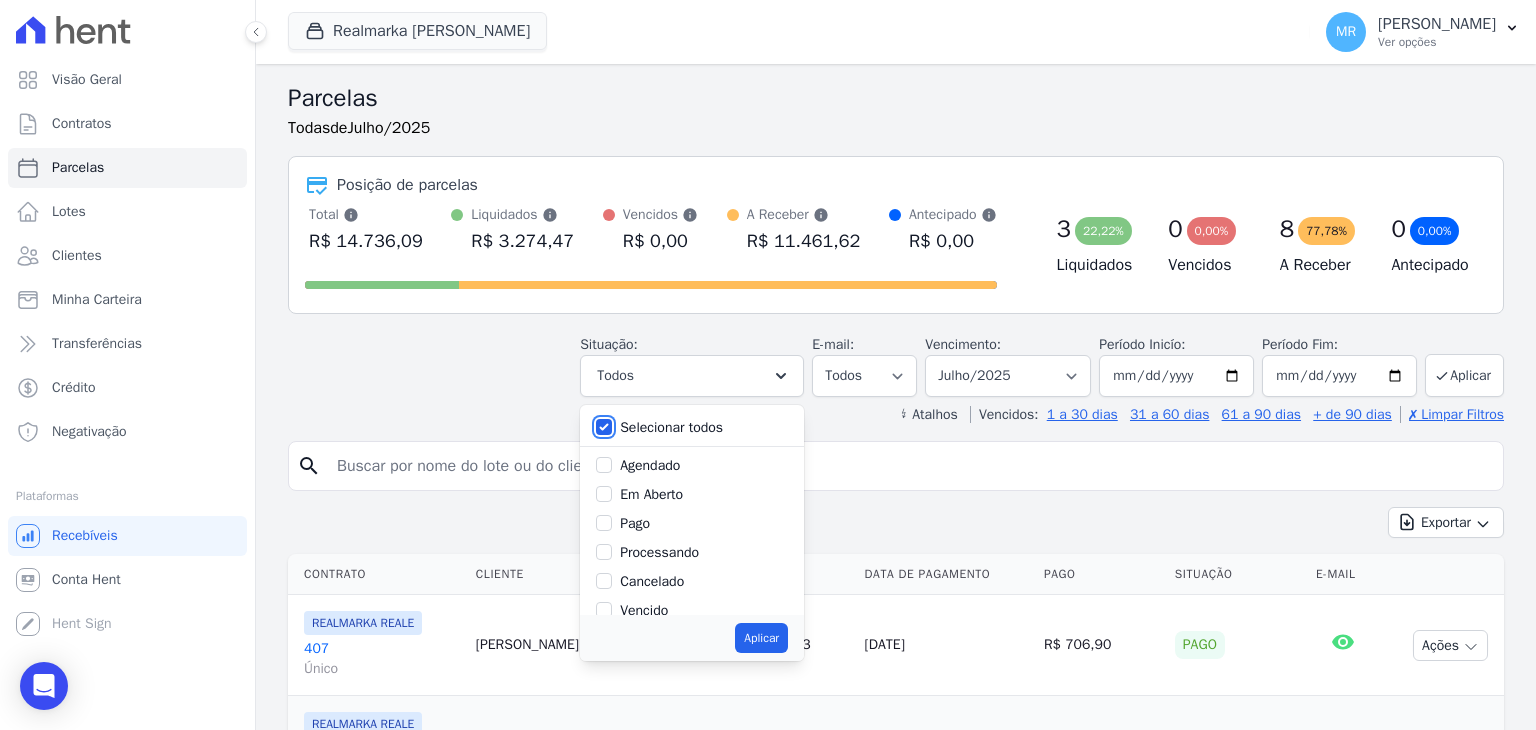 checkbox on "false" 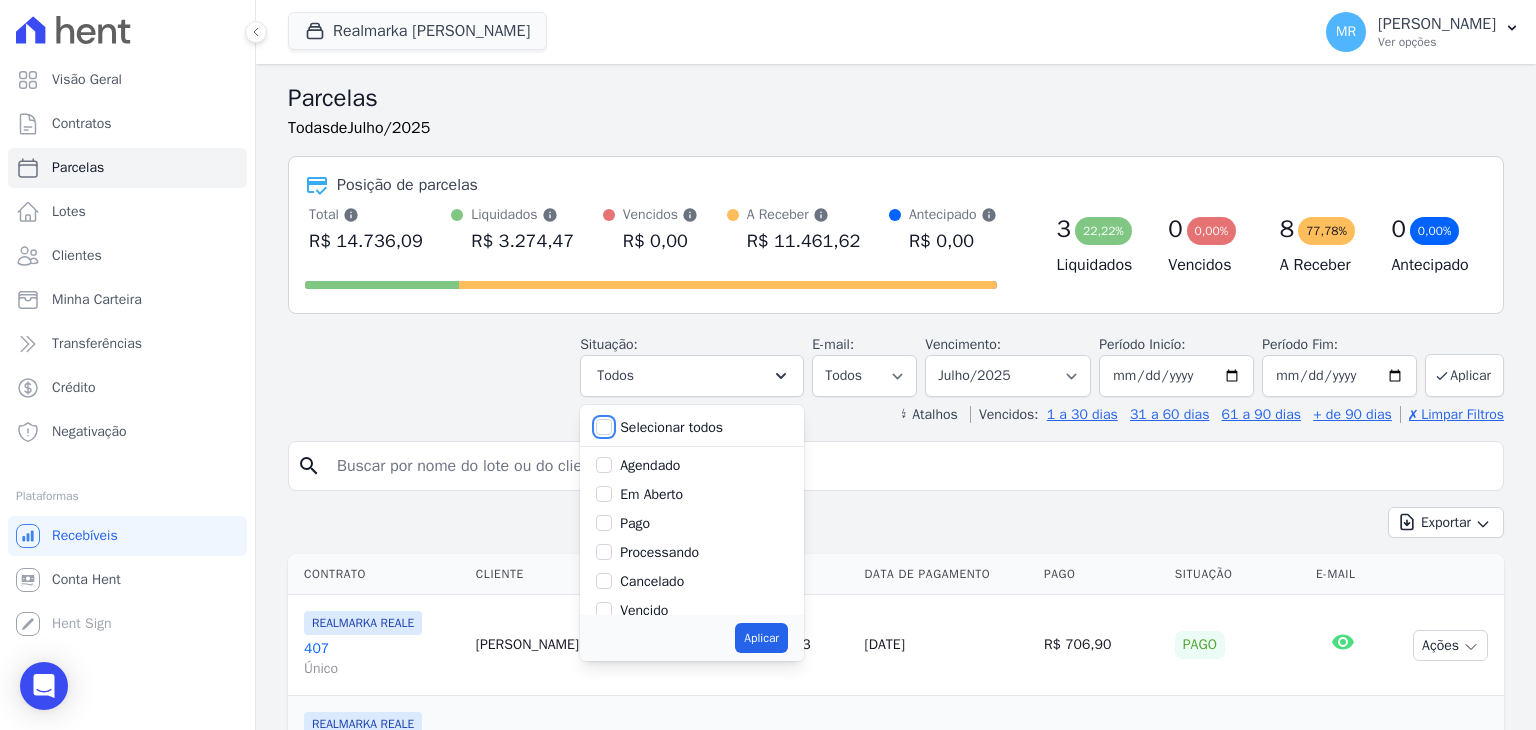 checkbox on "false" 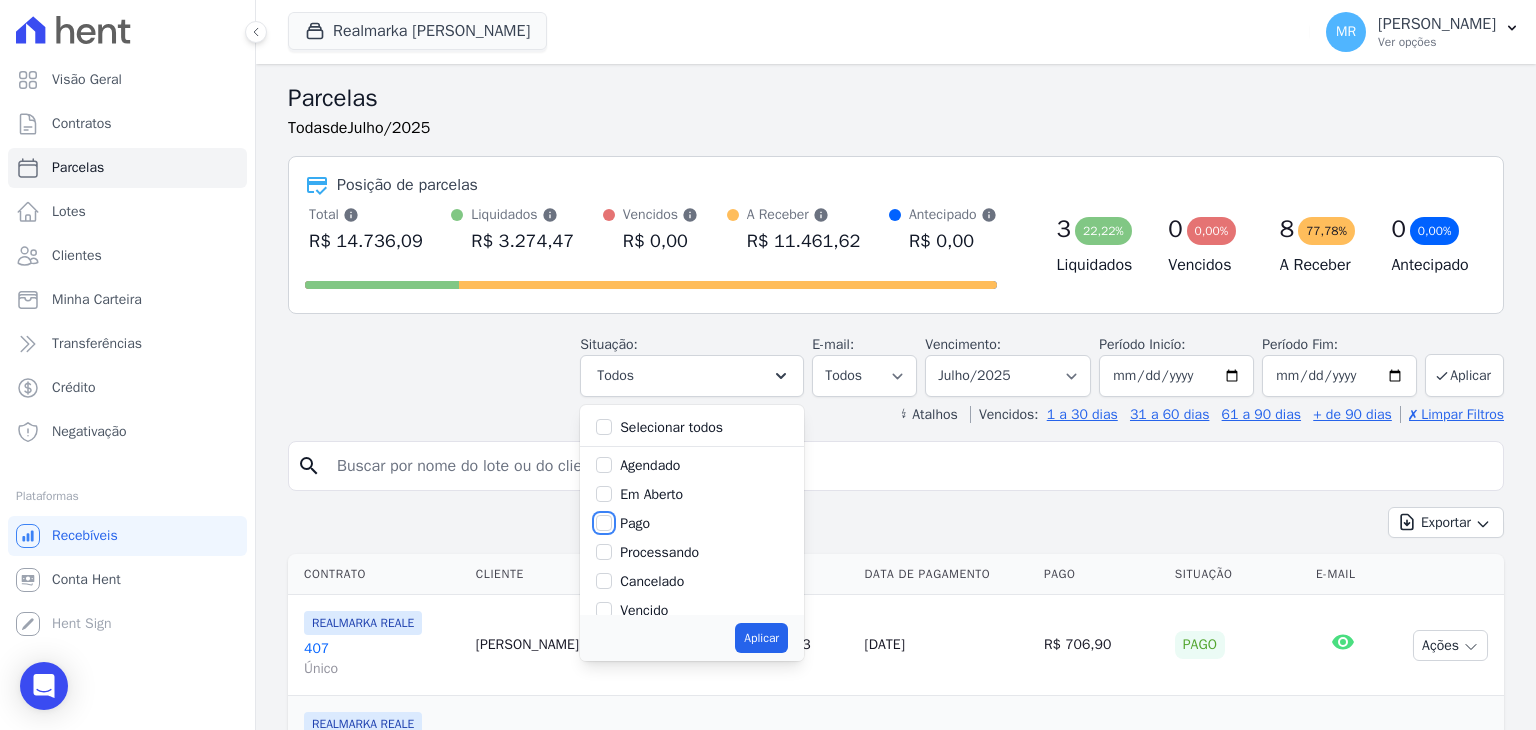 click on "Pago" at bounding box center (604, 523) 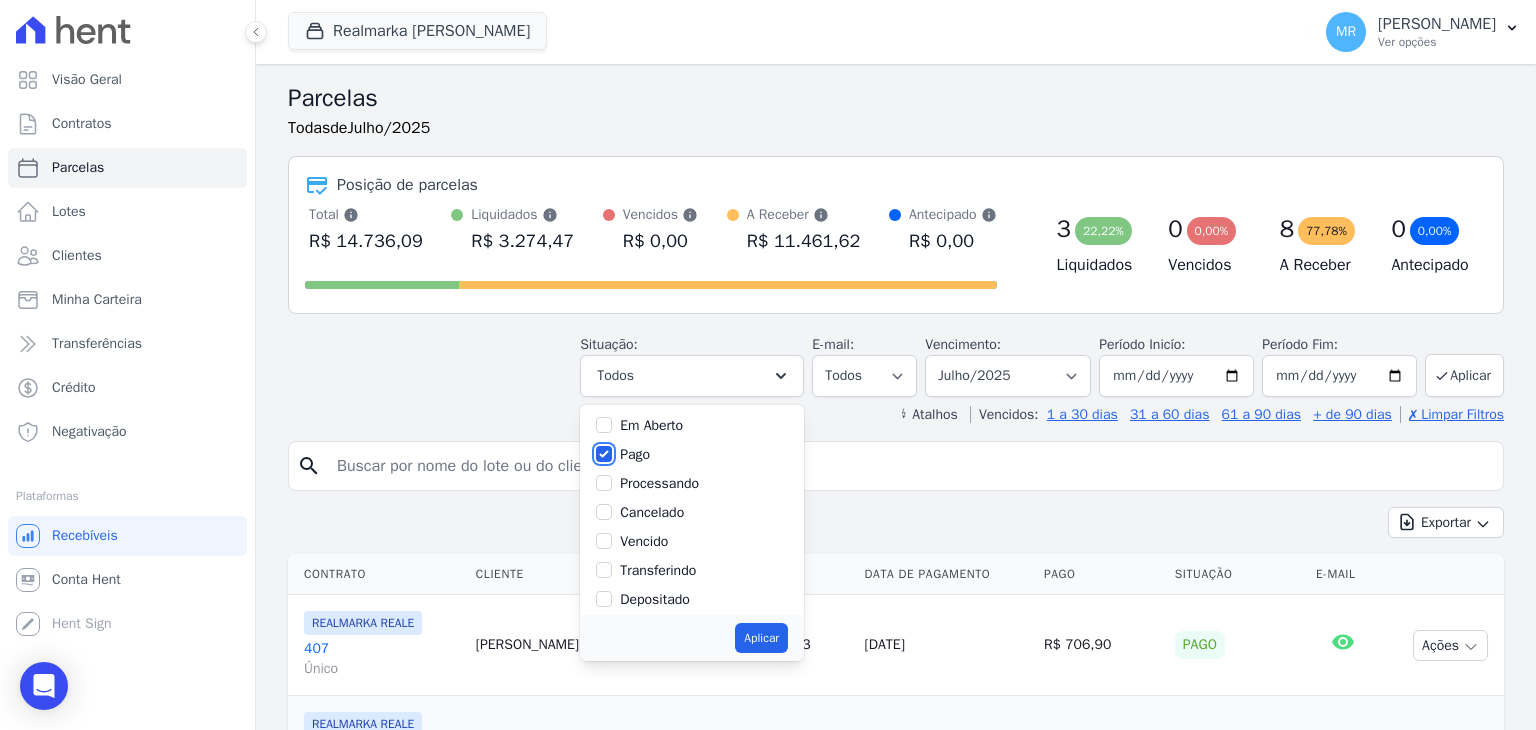 scroll, scrollTop: 100, scrollLeft: 0, axis: vertical 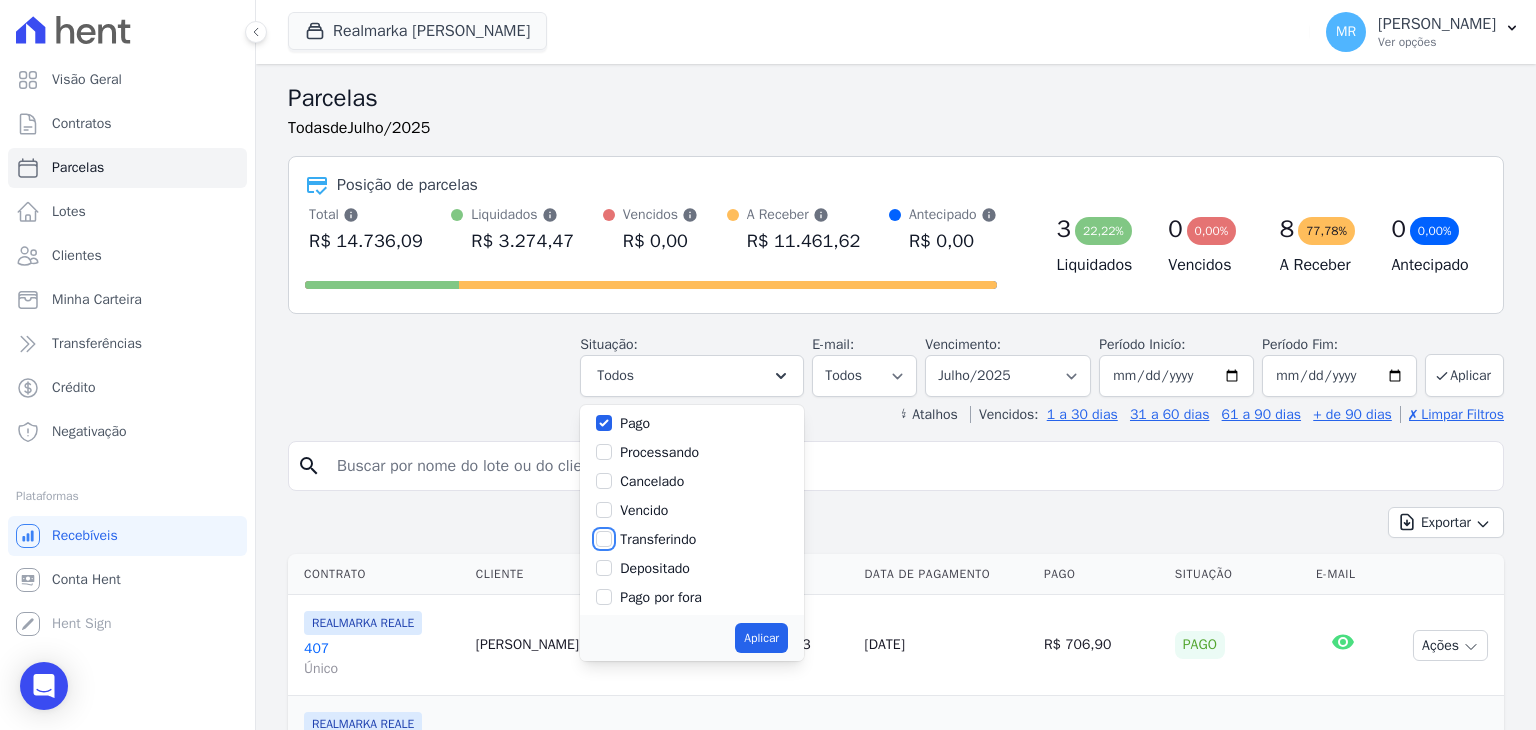 click on "Transferindo" at bounding box center [604, 539] 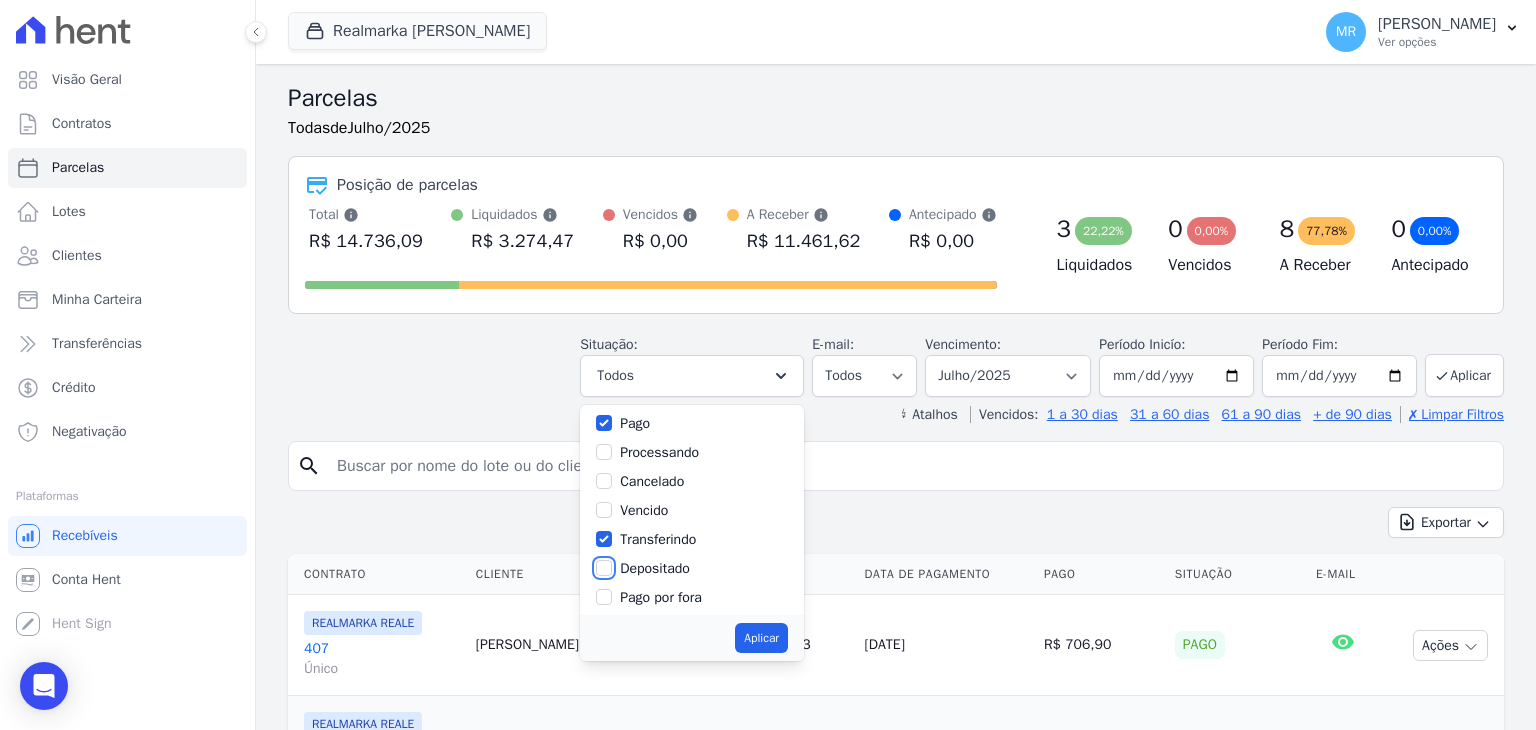 click on "Depositado" at bounding box center (604, 568) 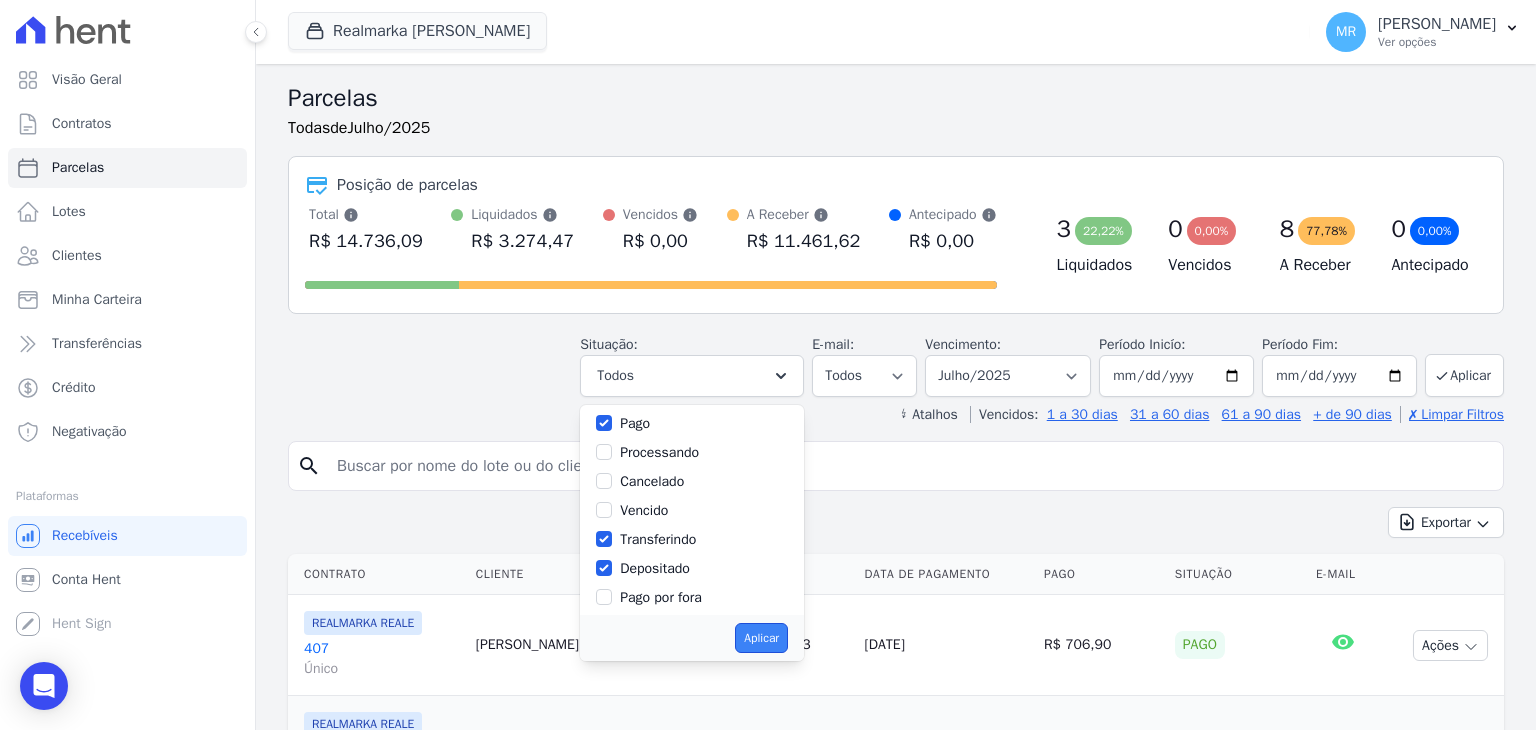 click on "Aplicar" at bounding box center [761, 638] 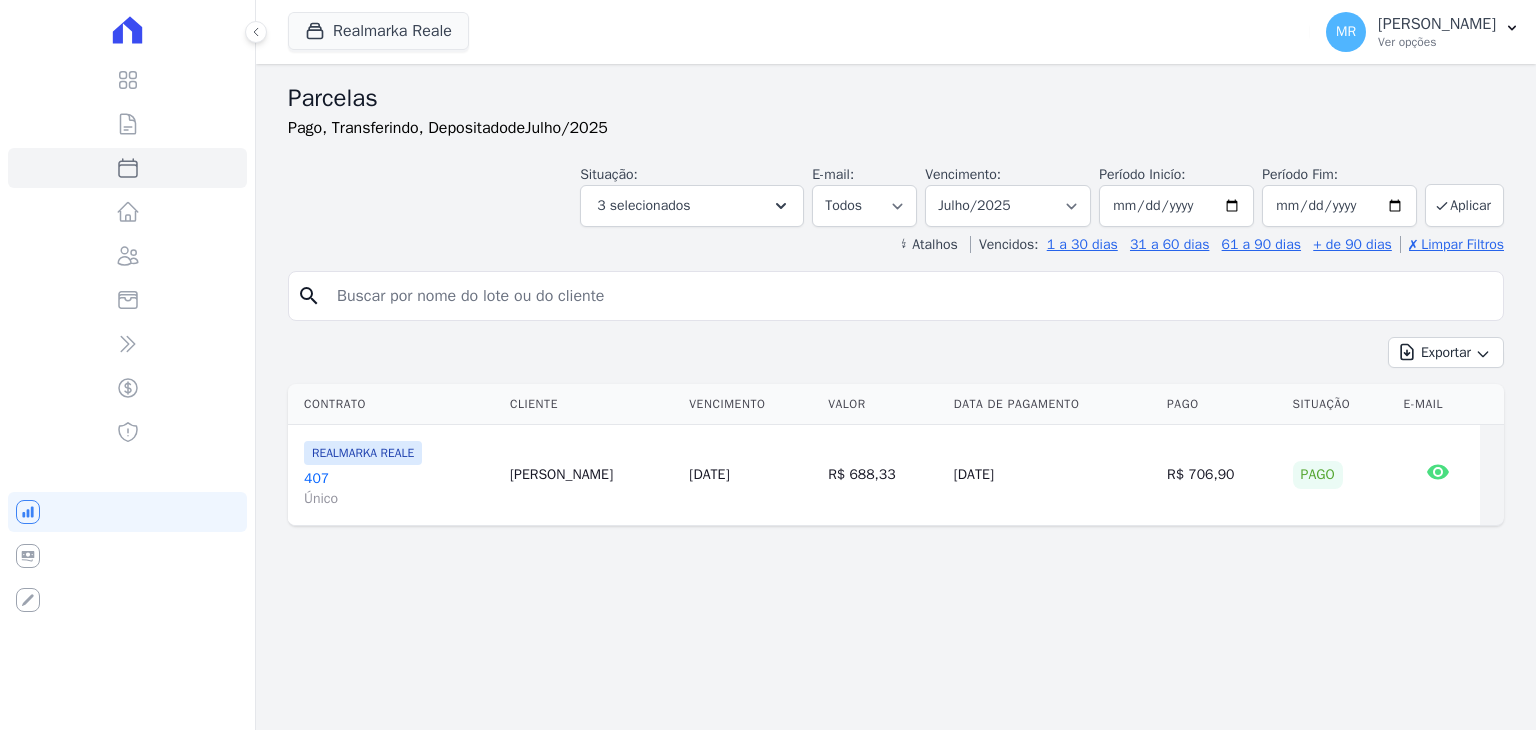select 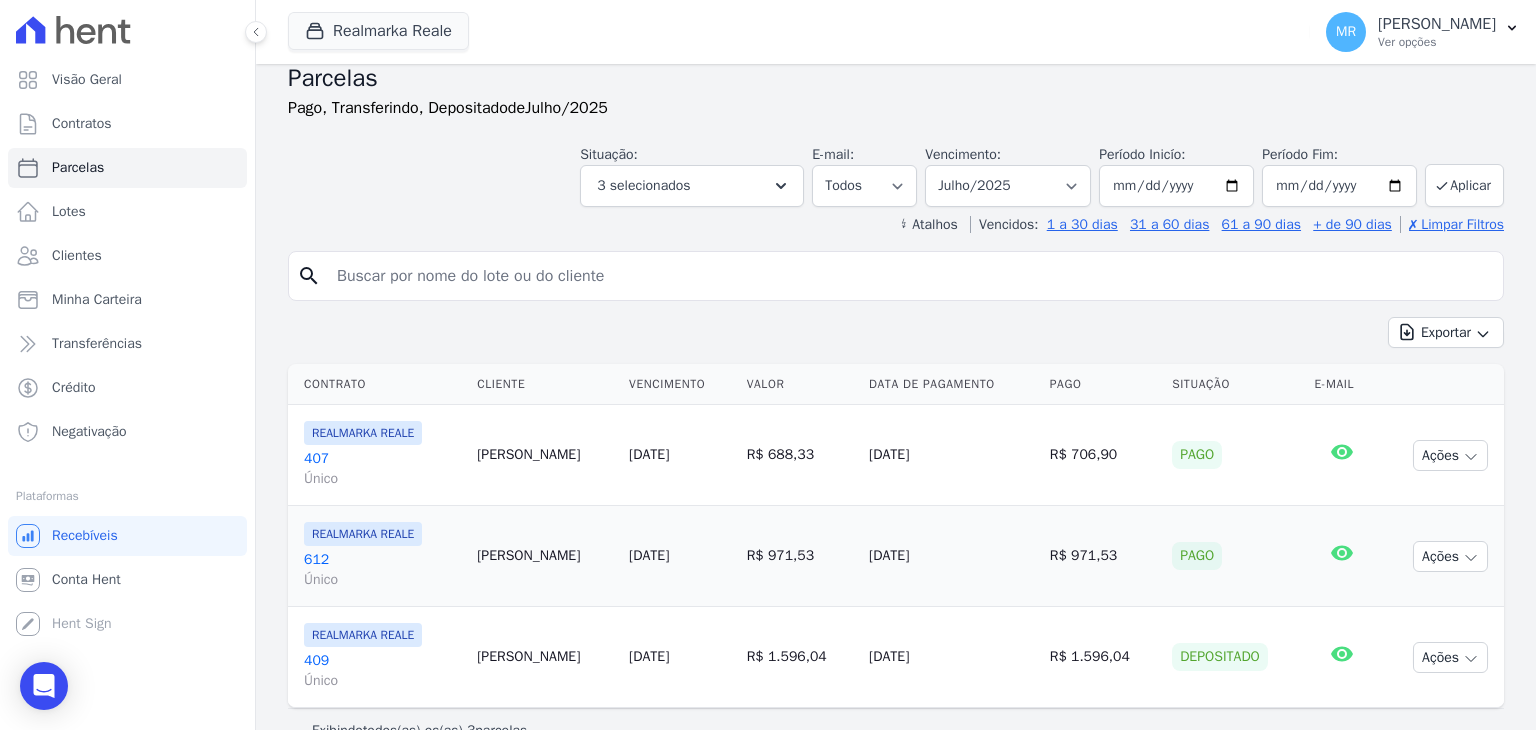 scroll, scrollTop: 0, scrollLeft: 0, axis: both 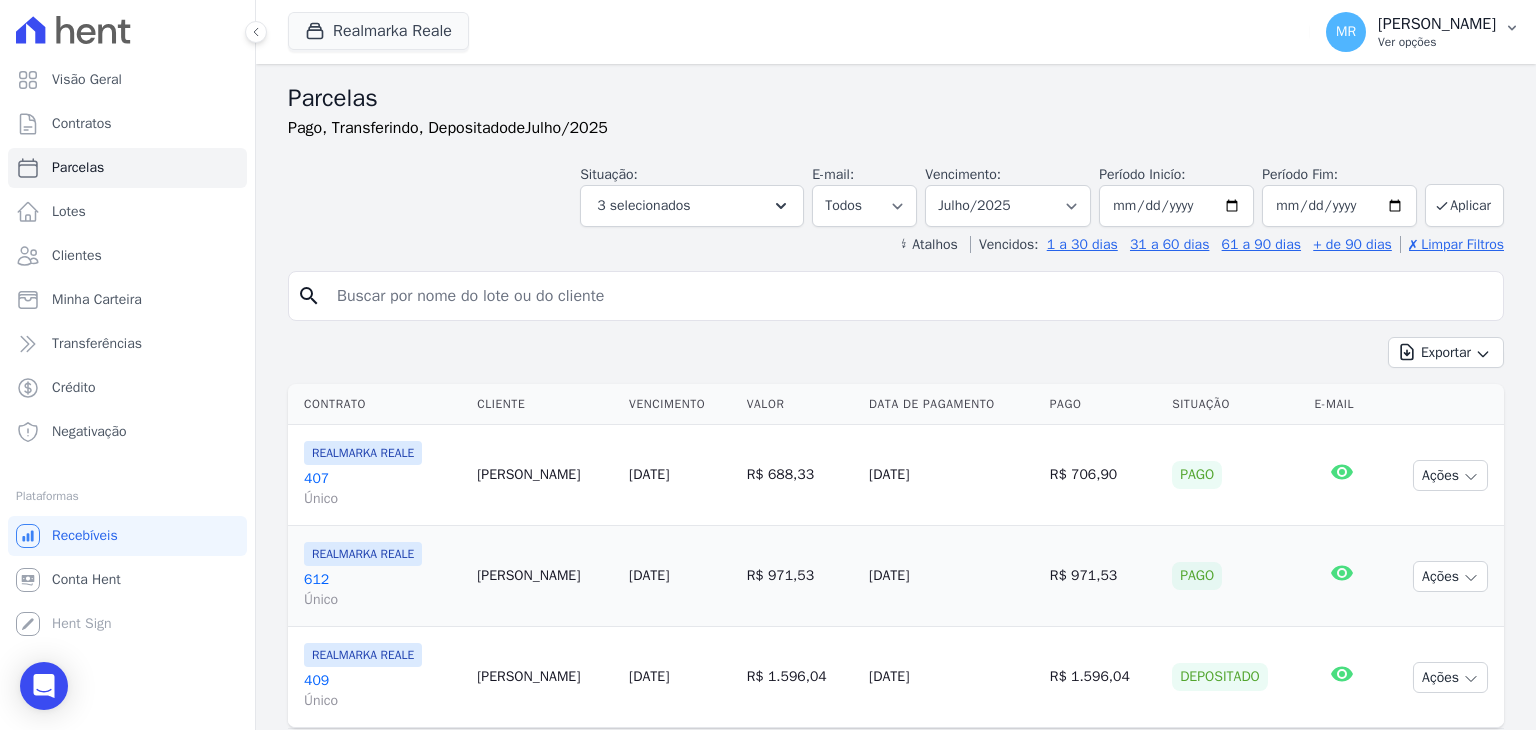 click on "[PERSON_NAME]" at bounding box center (1437, 24) 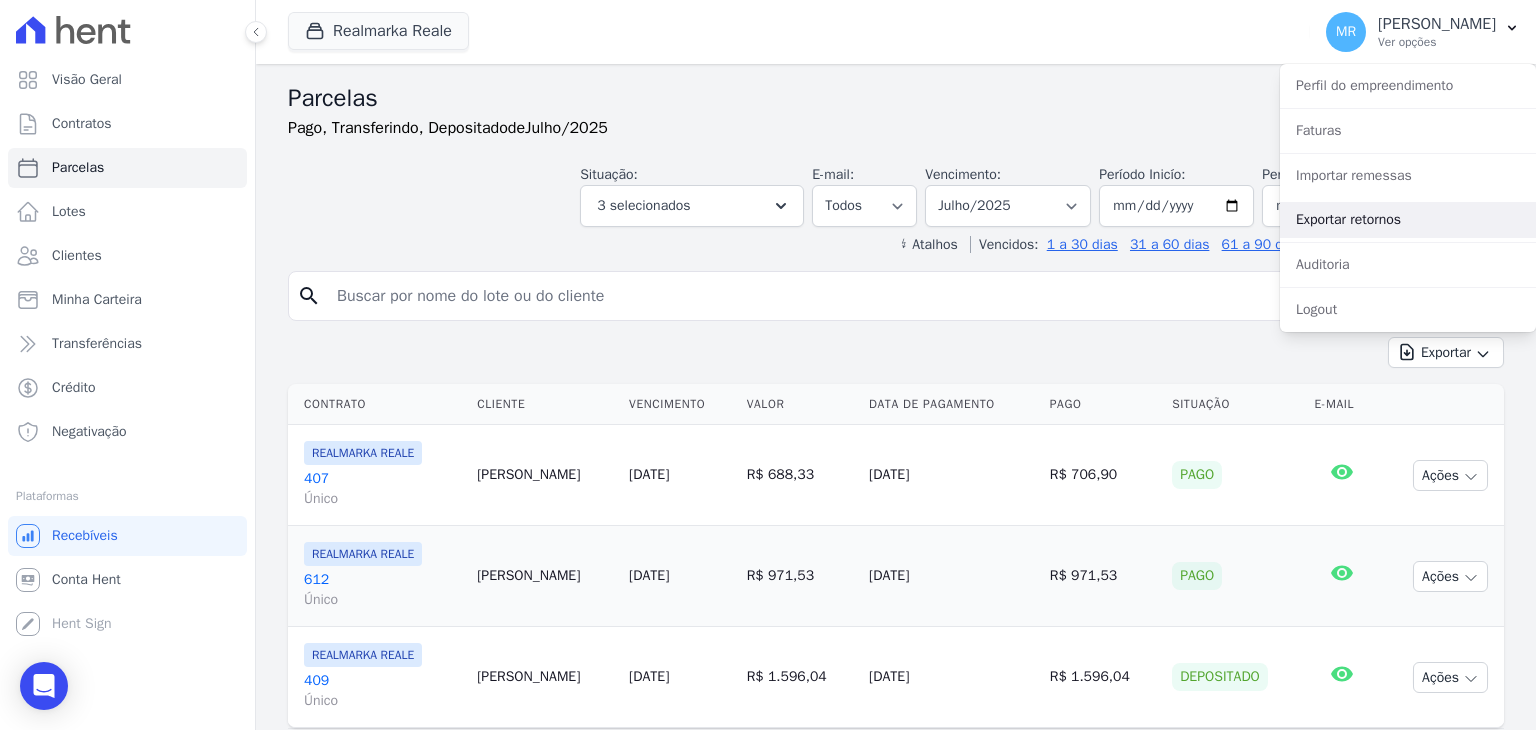 click on "Exportar retornos" at bounding box center [1408, 220] 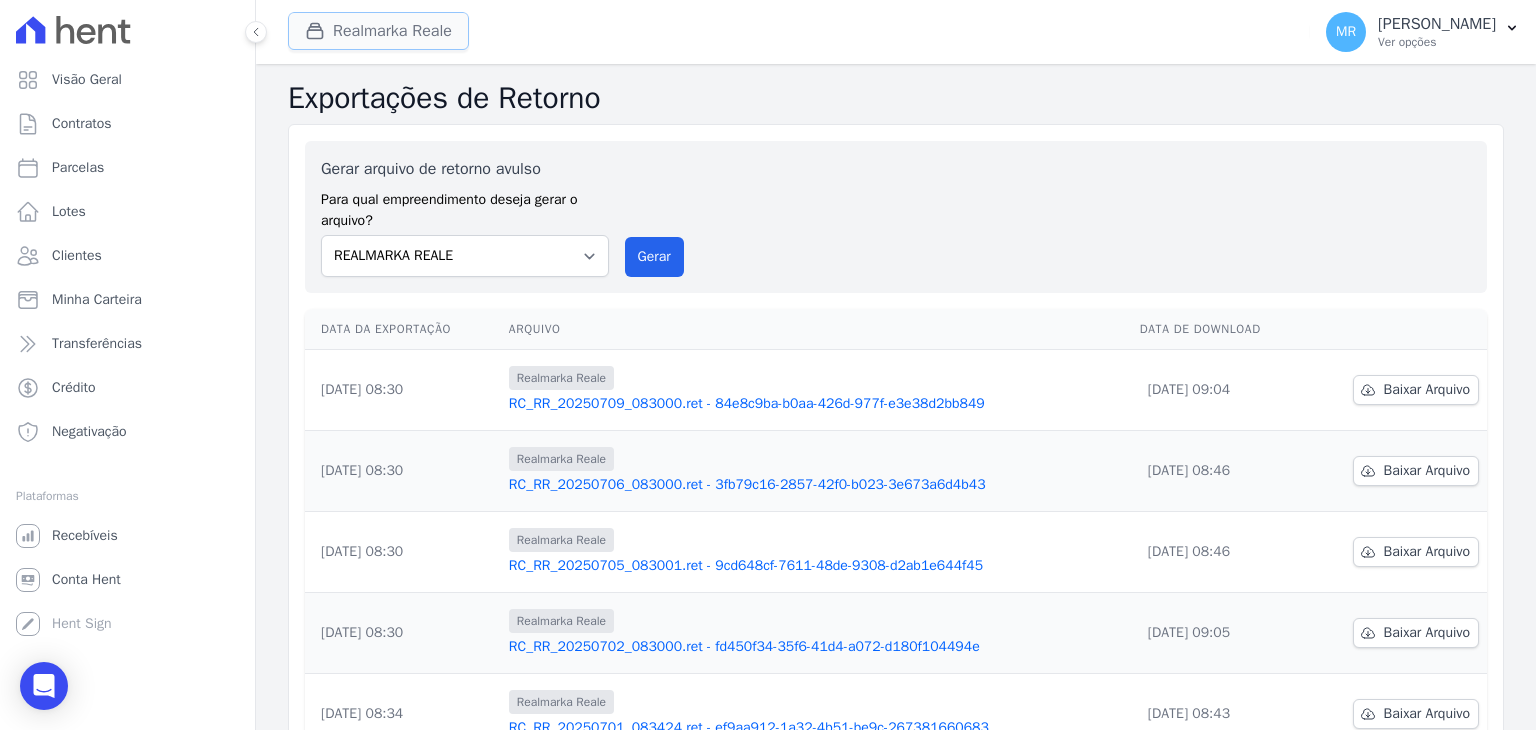 click on "Realmarka Reale" at bounding box center (378, 31) 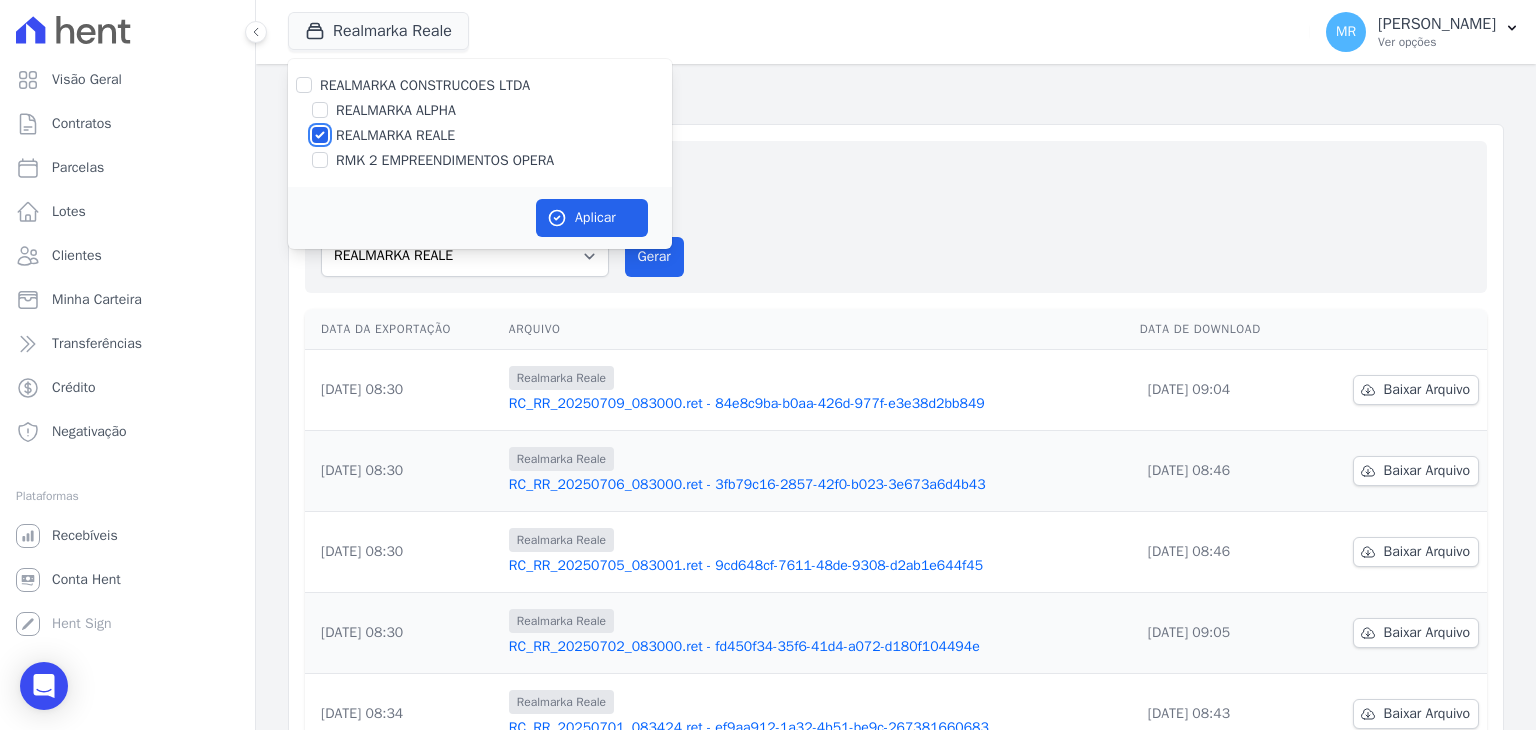 drag, startPoint x: 318, startPoint y: 140, endPoint x: 310, endPoint y: 119, distance: 22.472204 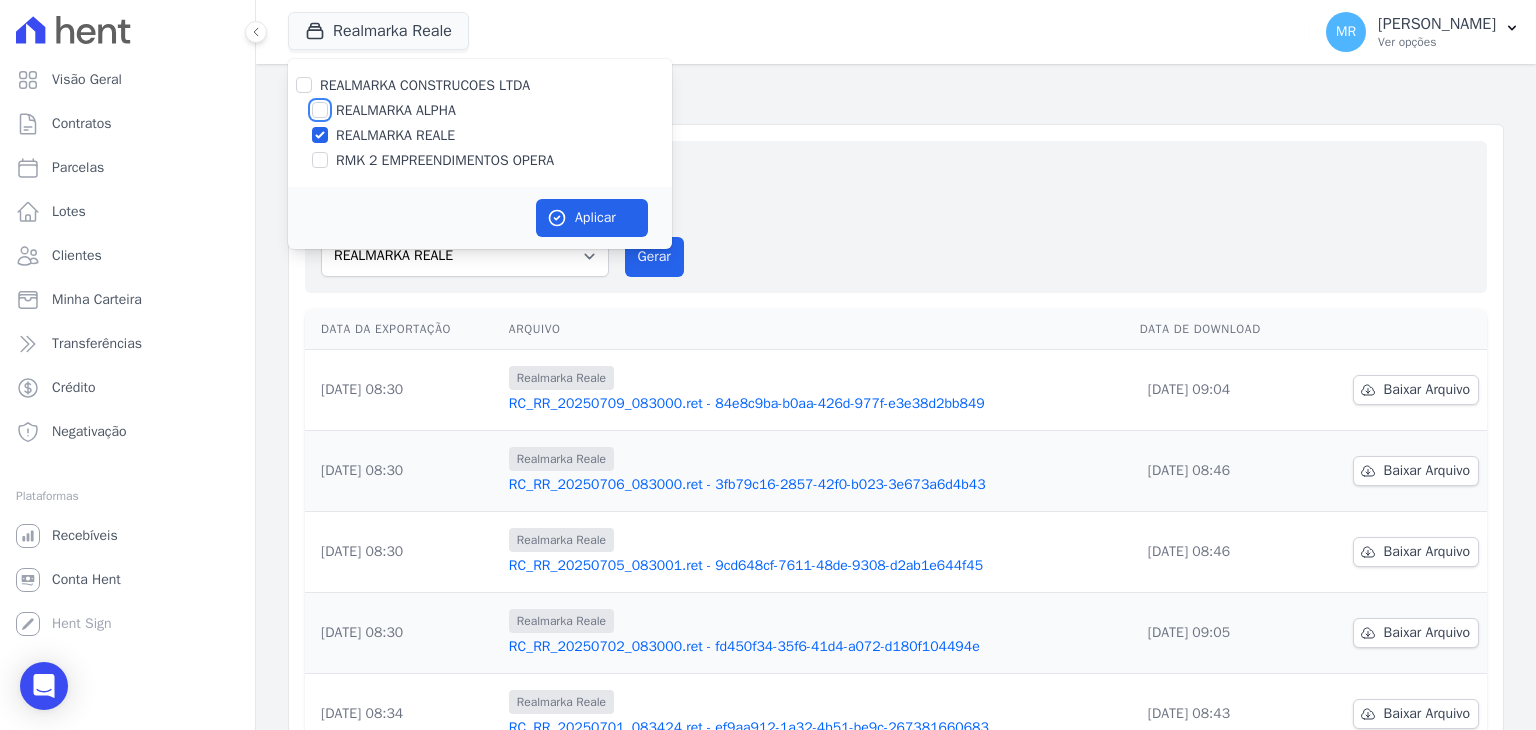 click on "REALMARKA ALPHA" at bounding box center (320, 110) 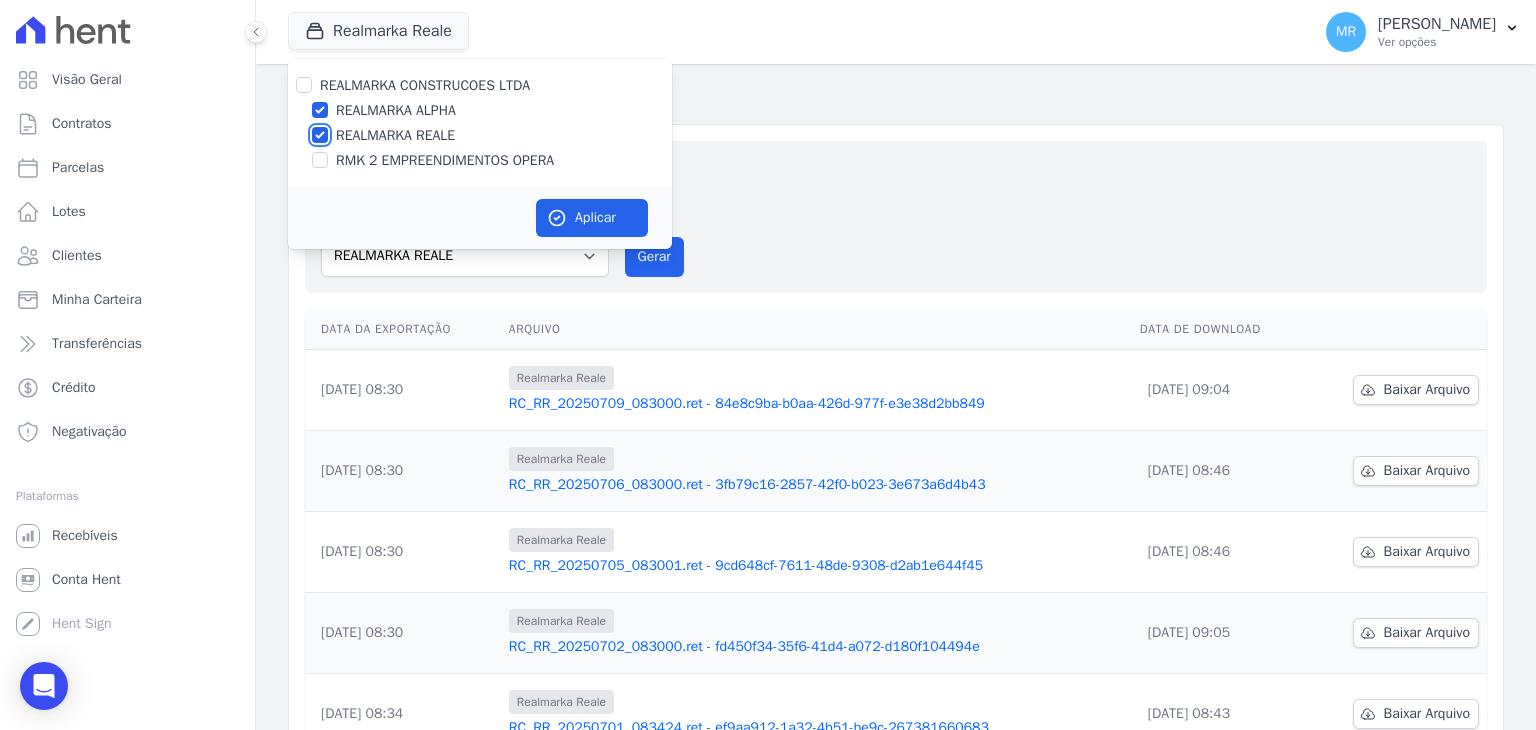 click on "REALMARKA REALE" at bounding box center [320, 135] 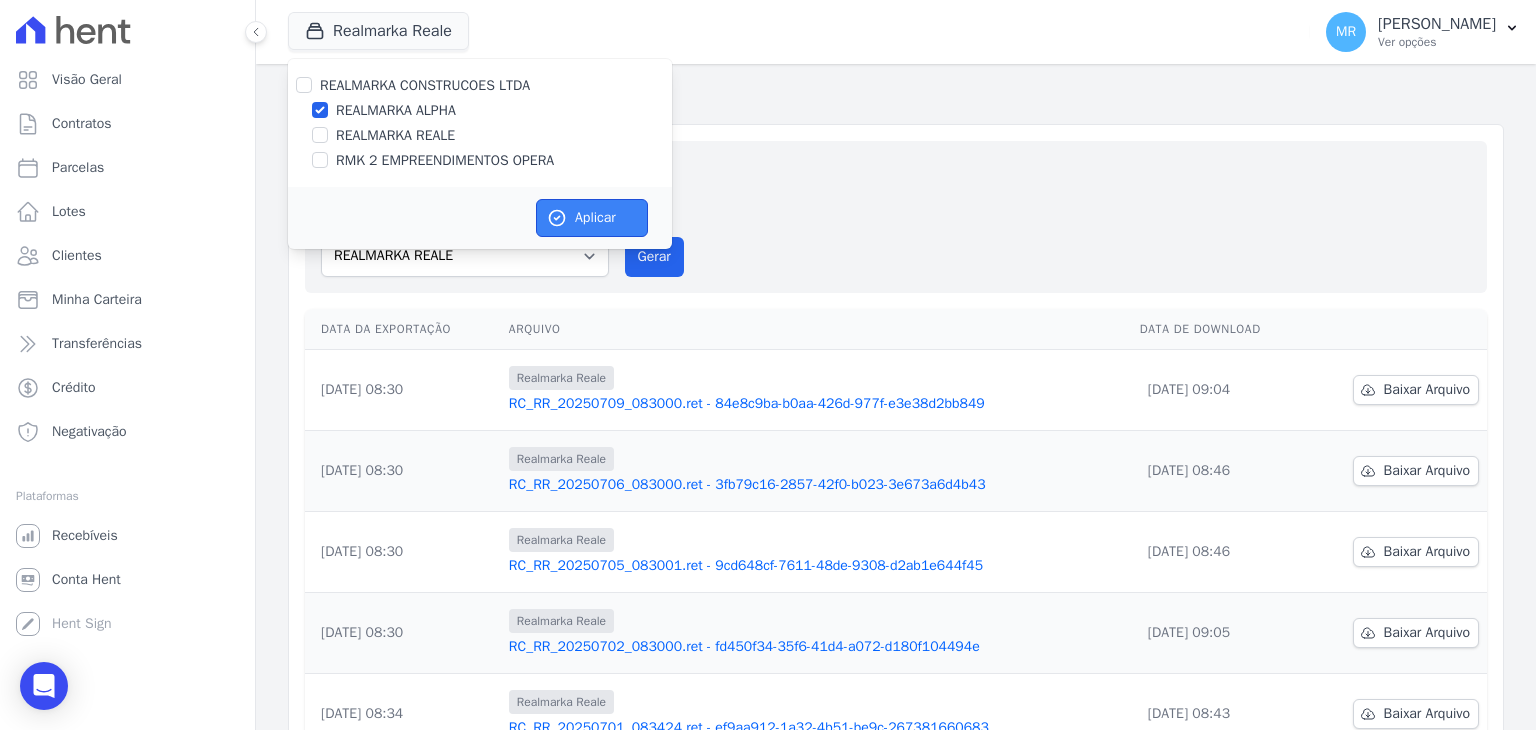 click on "Aplicar" at bounding box center (592, 218) 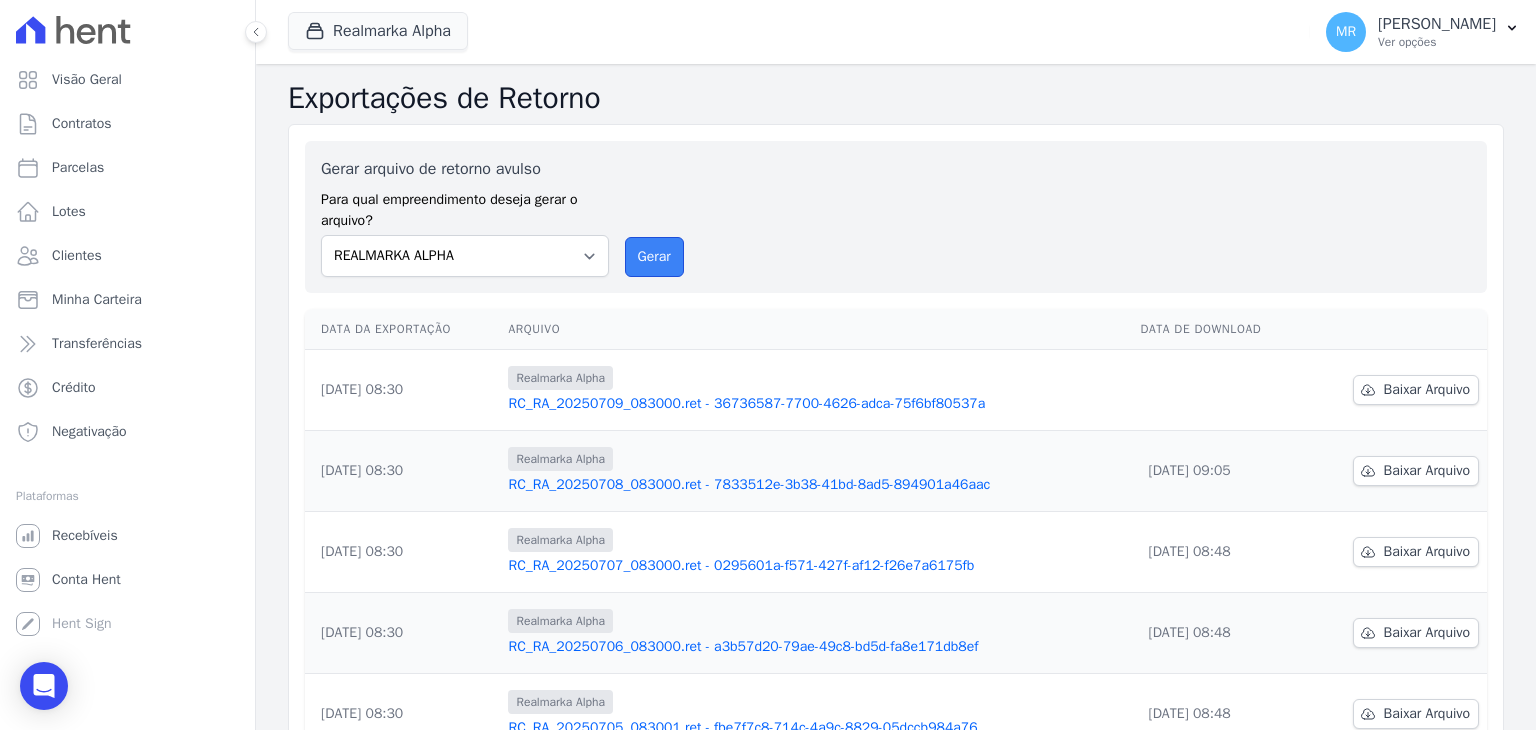 click on "Gerar" at bounding box center [654, 257] 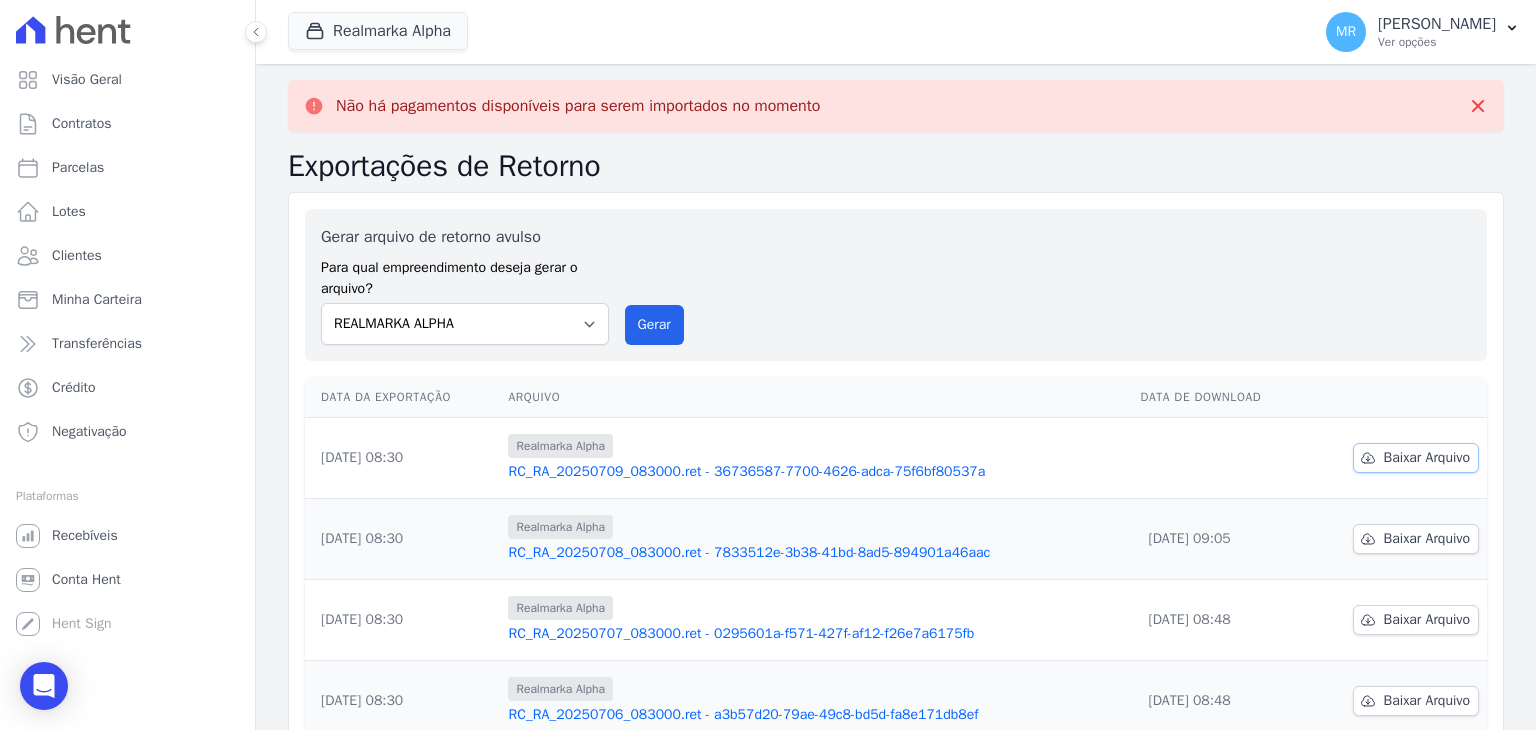 click on "Baixar Arquivo" at bounding box center [1416, 458] 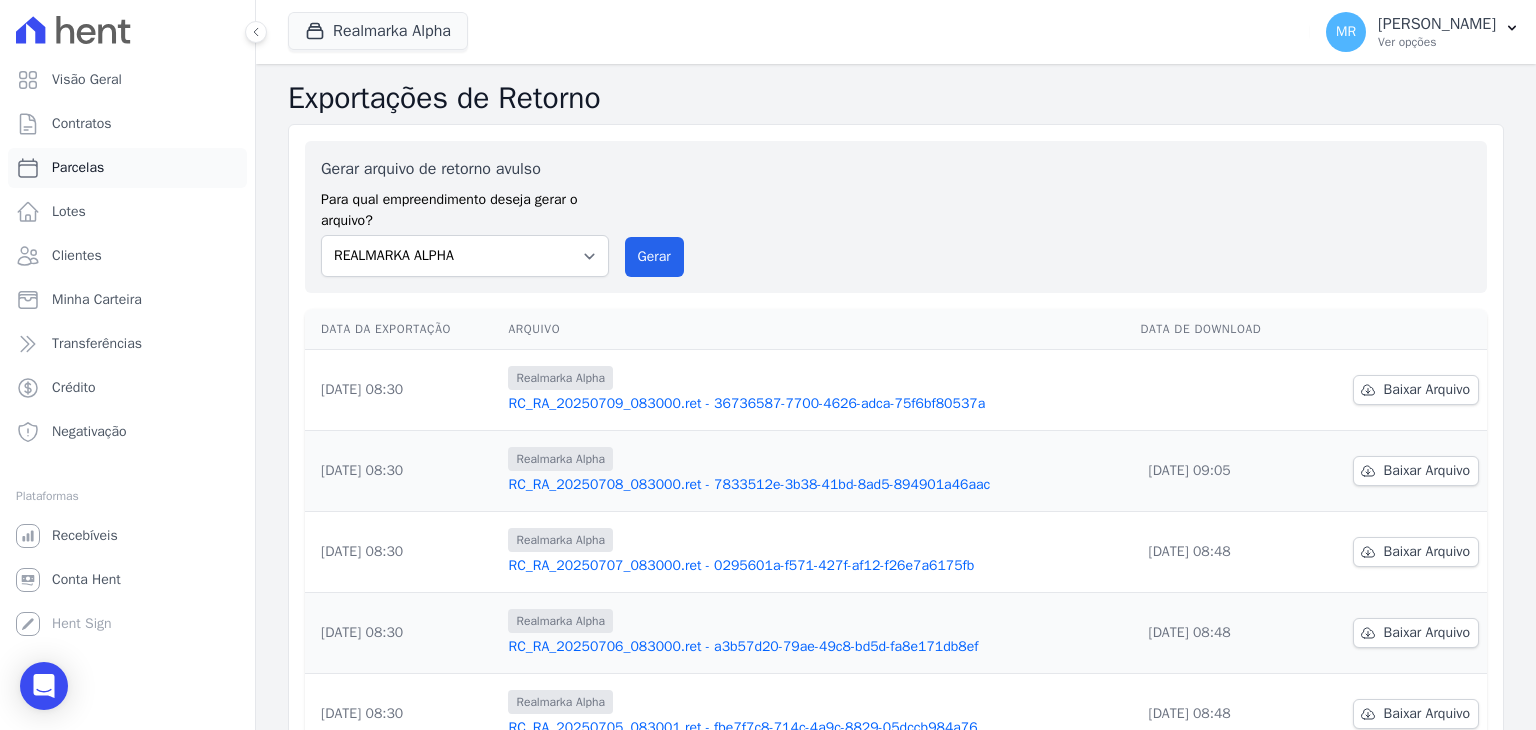 click on "Parcelas" at bounding box center (127, 168) 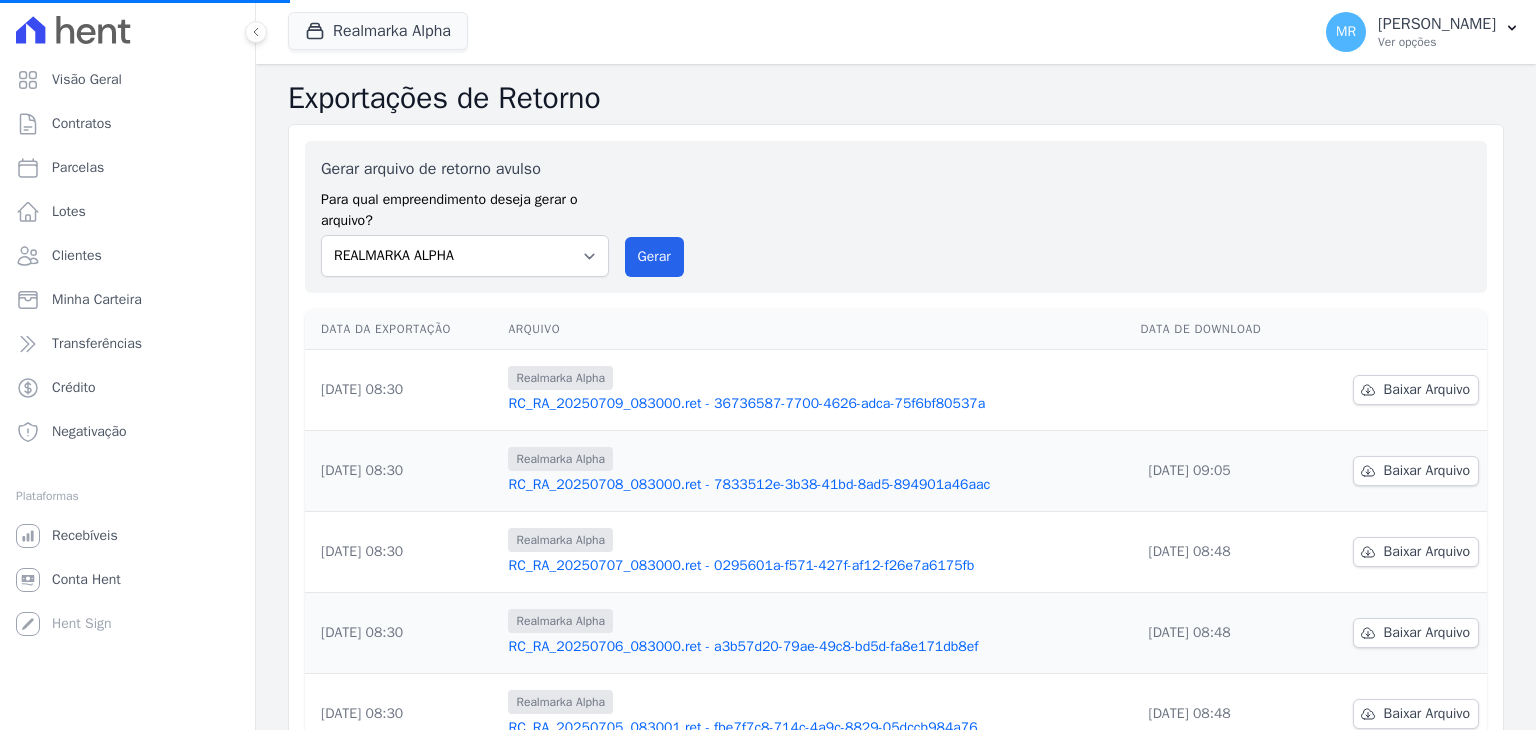 select 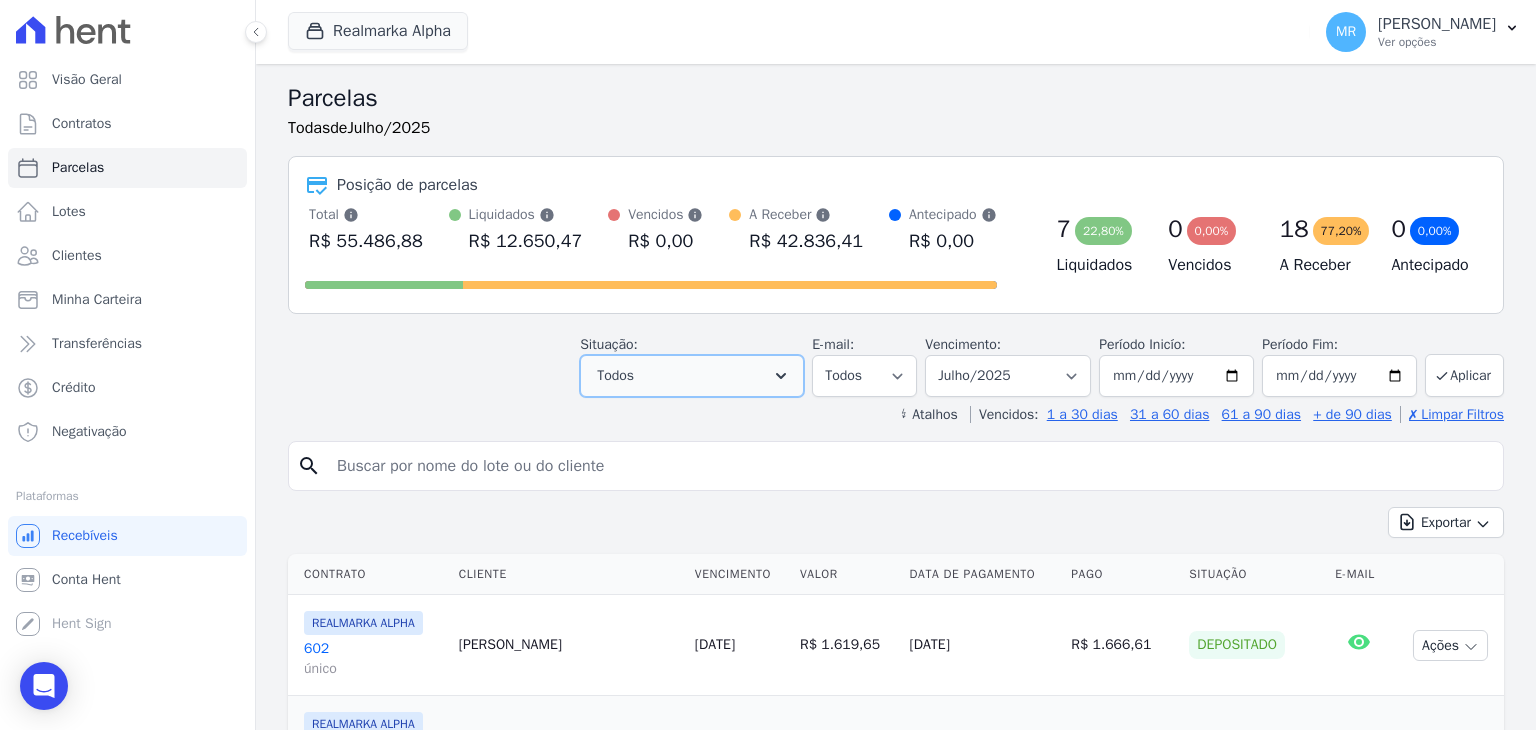 click on "Todos" at bounding box center [692, 376] 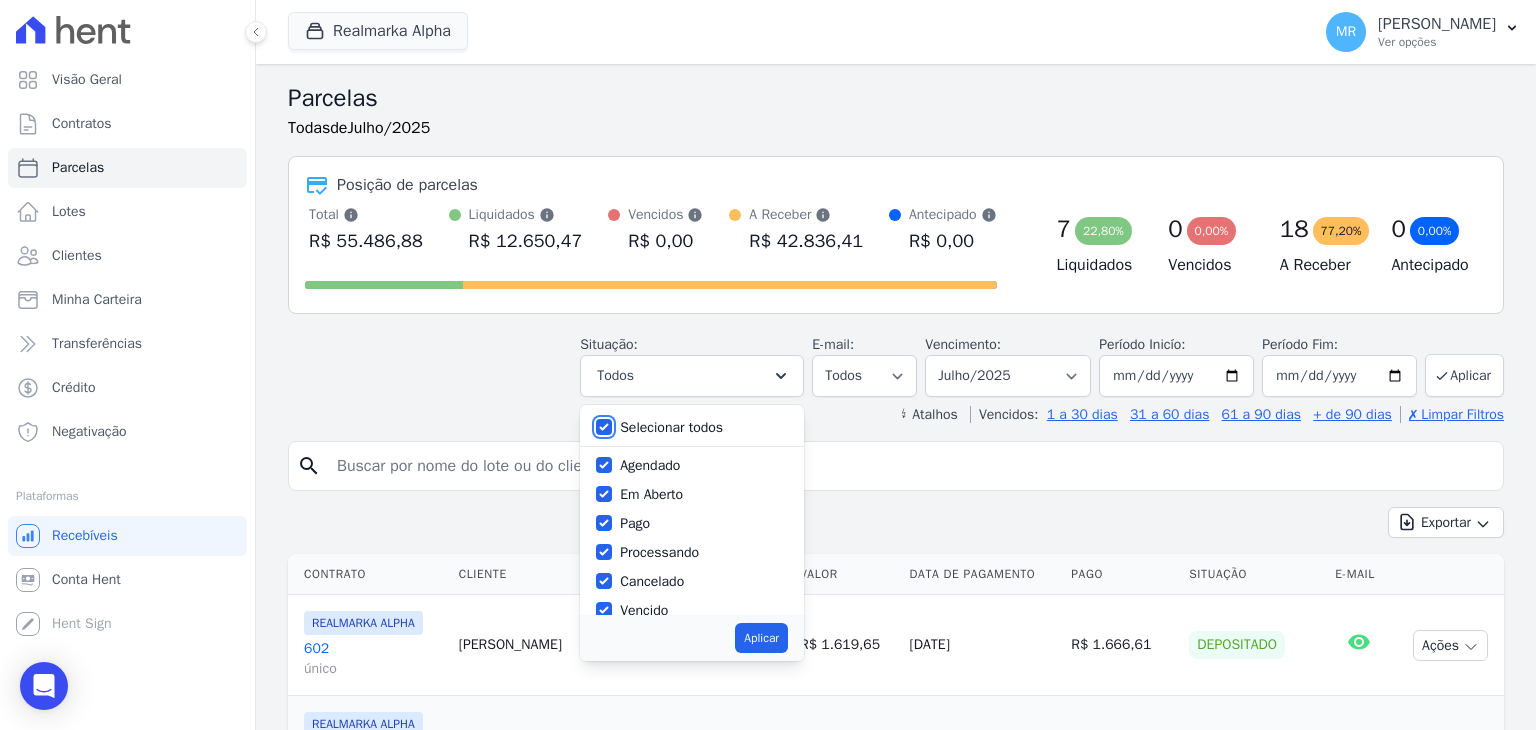 click on "Selecionar todos" at bounding box center [604, 427] 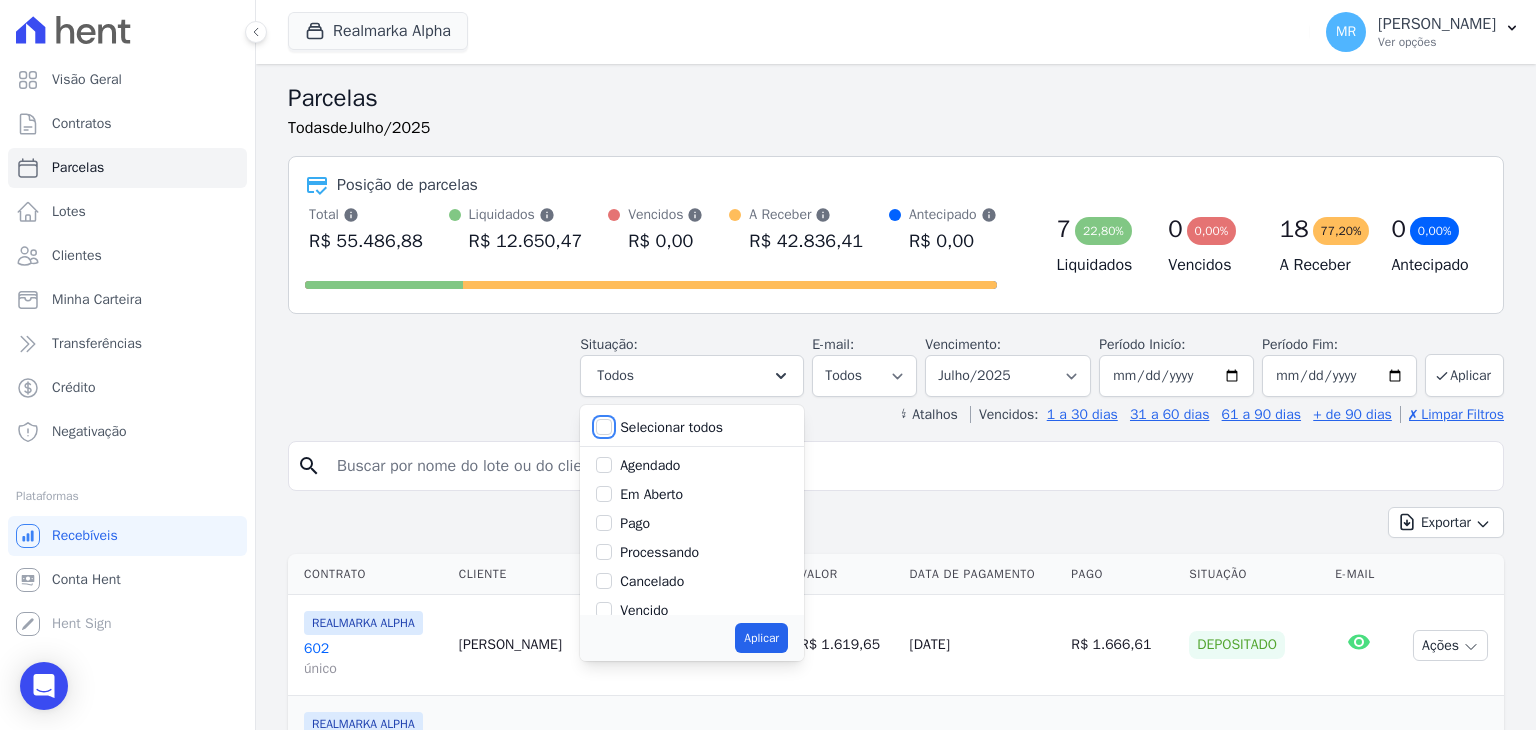 checkbox on "false" 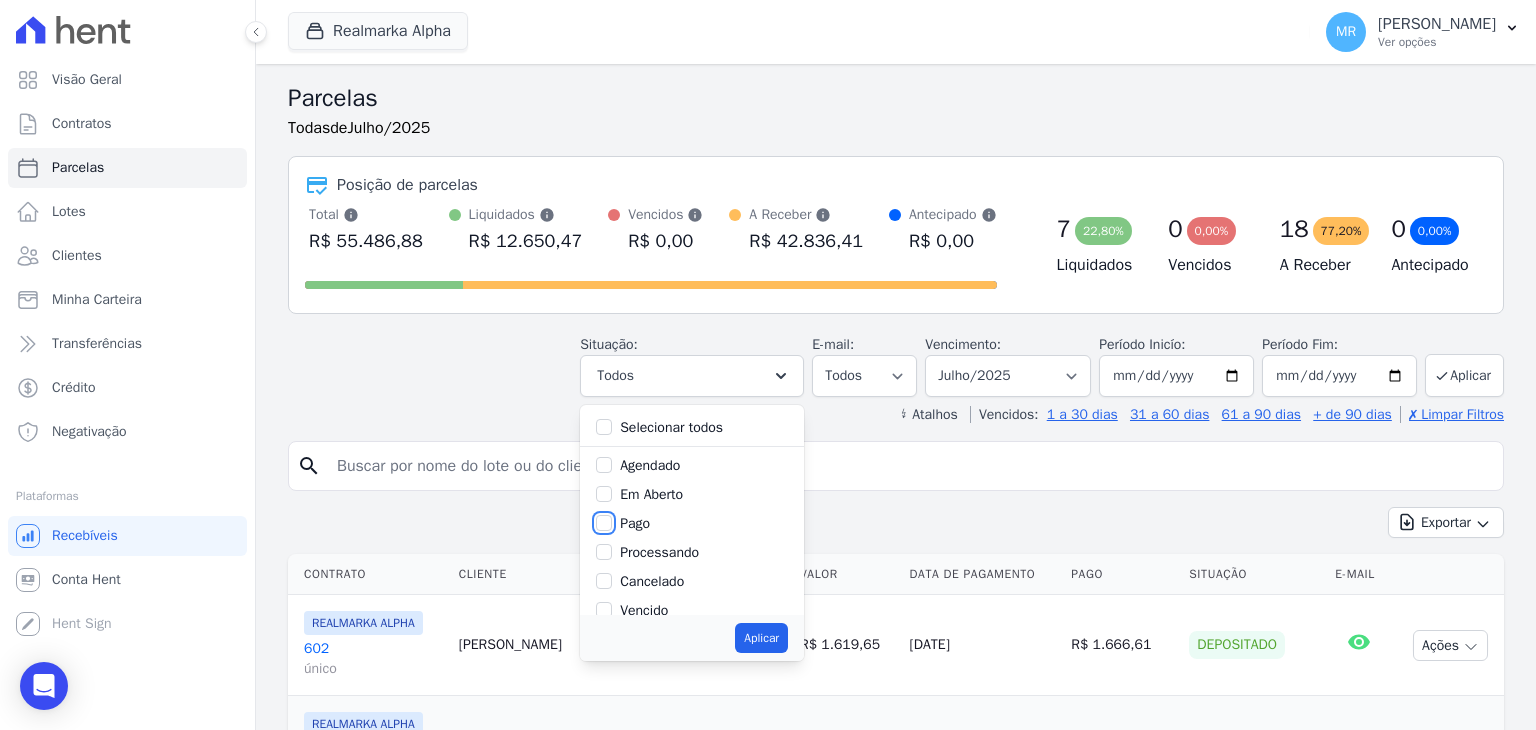 click on "Pago" at bounding box center (604, 523) 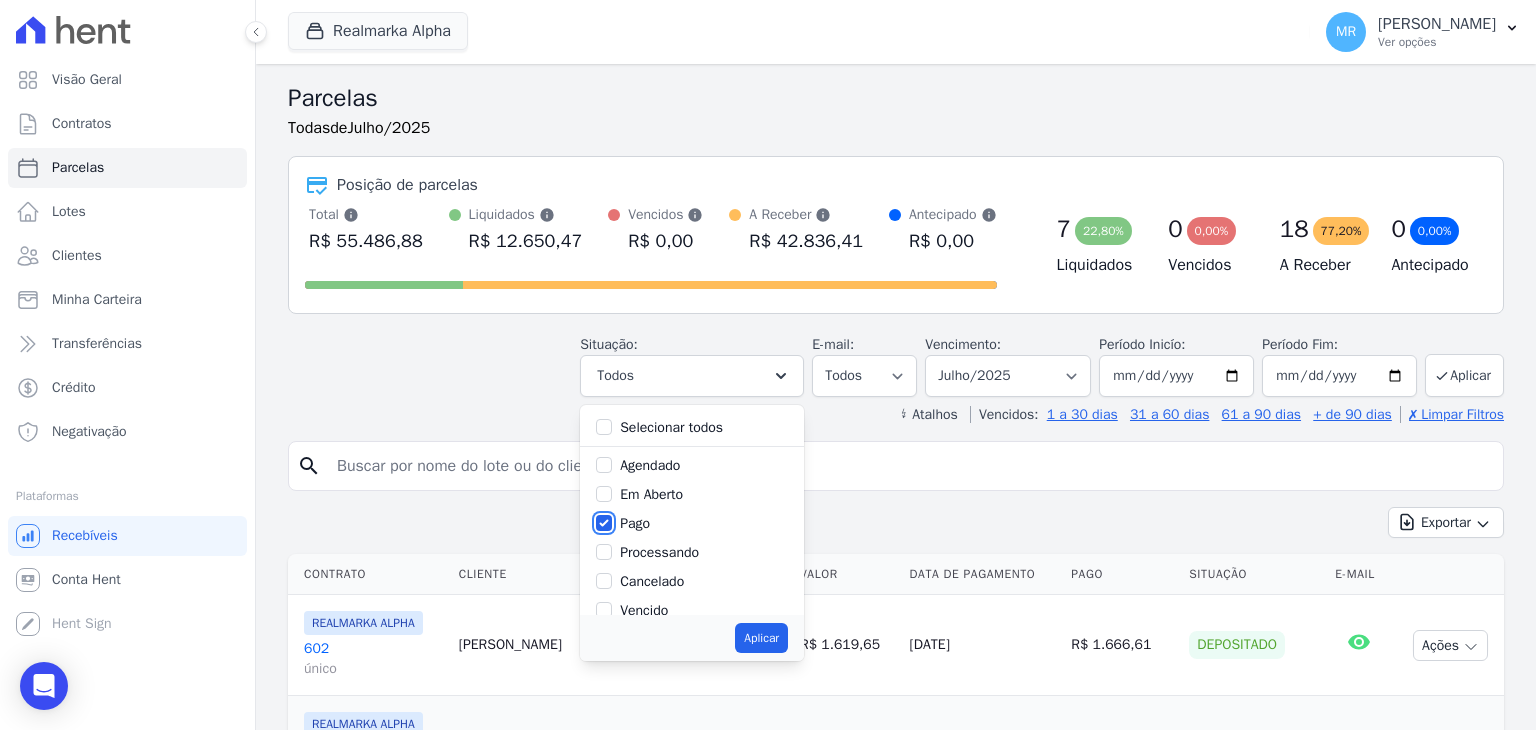 scroll, scrollTop: 100, scrollLeft: 0, axis: vertical 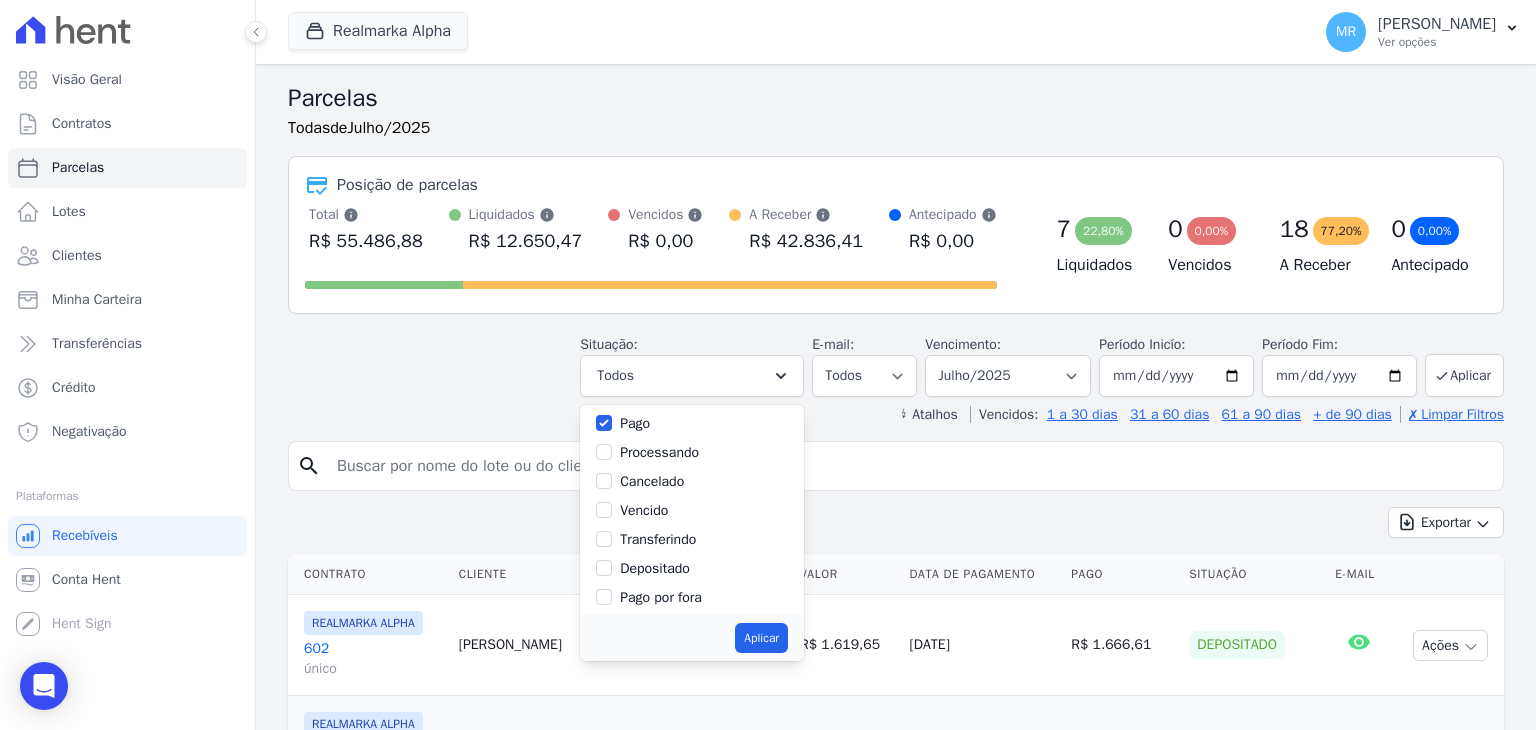 click on "Transferindo" at bounding box center [658, 539] 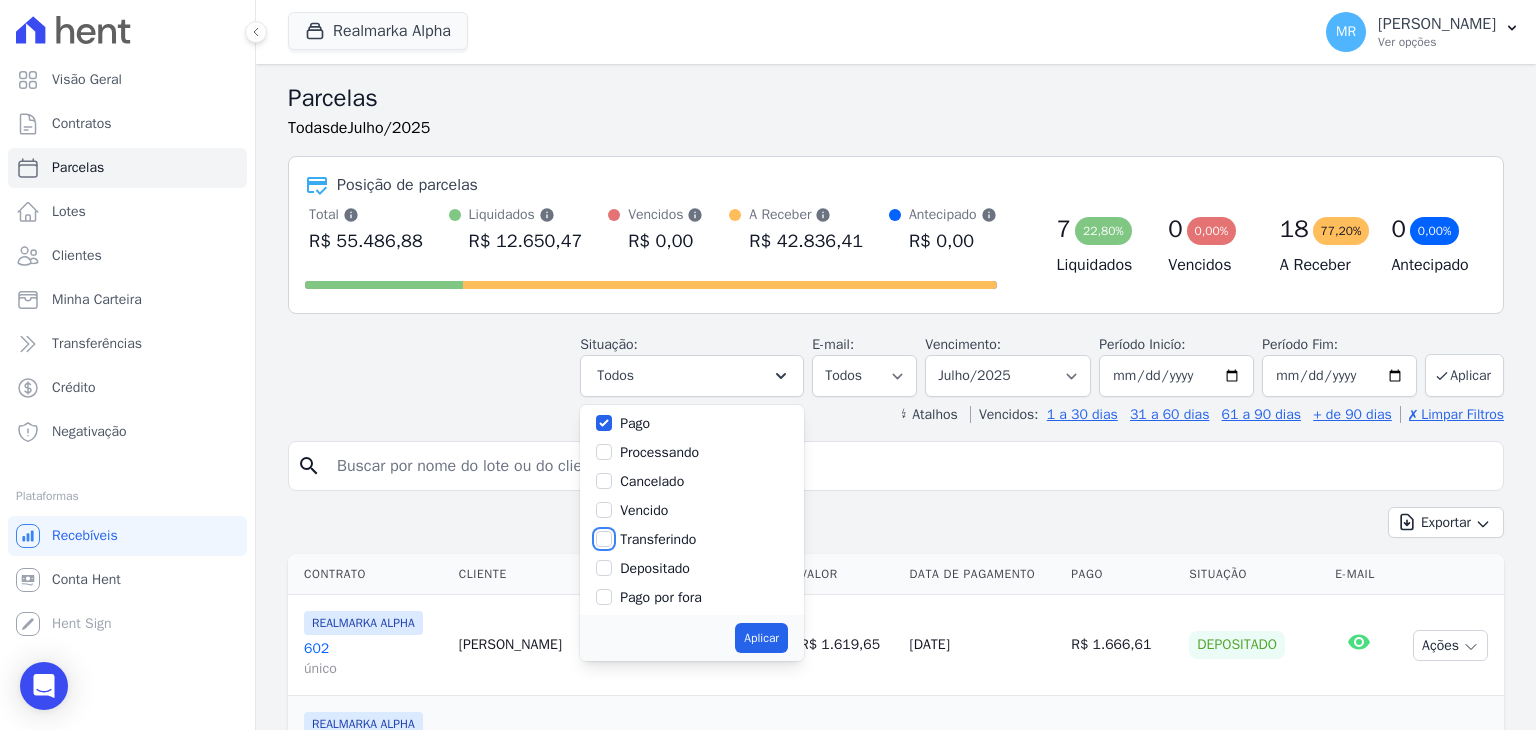 click on "Transferindo" at bounding box center [604, 539] 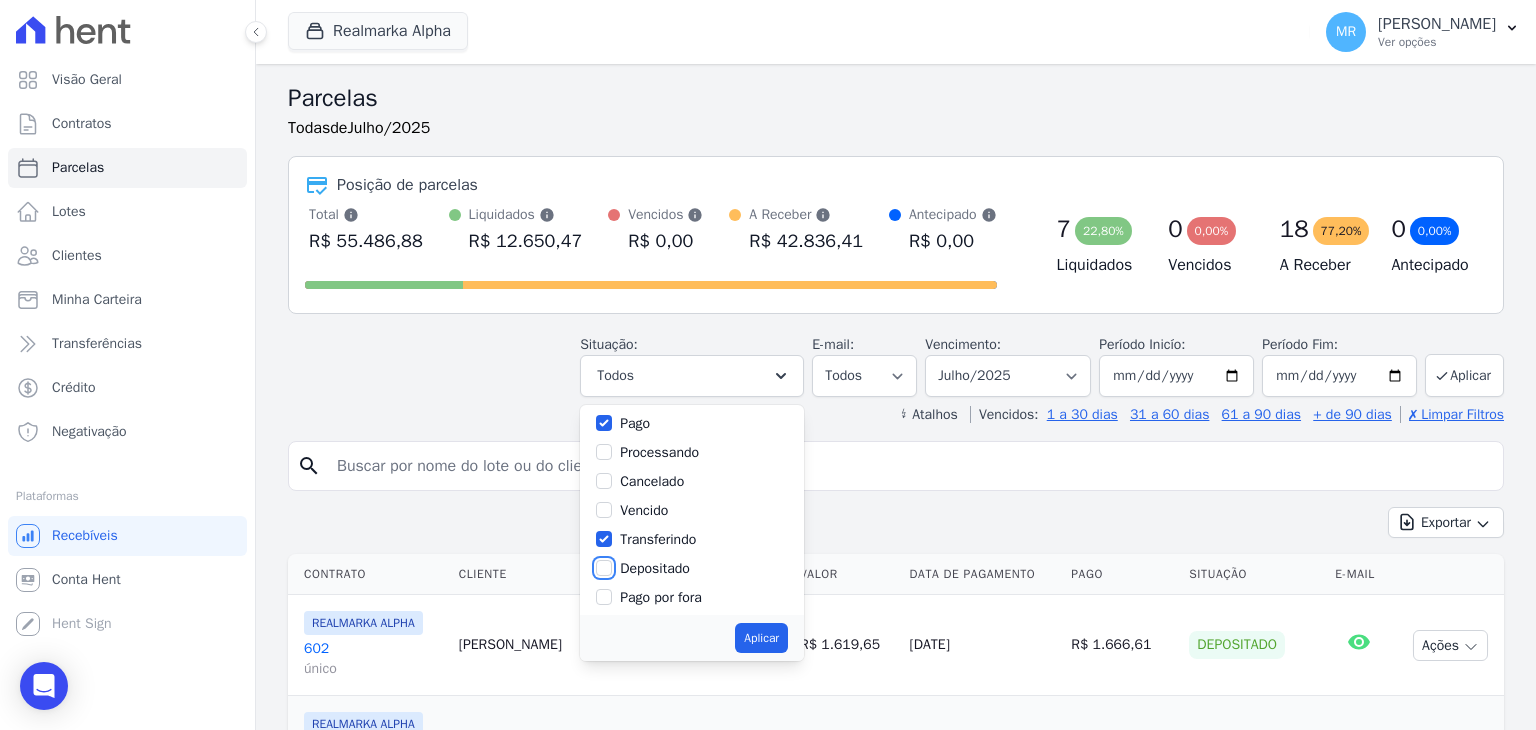 drag, startPoint x: 590, startPoint y: 561, endPoint x: 656, endPoint y: 579, distance: 68.41052 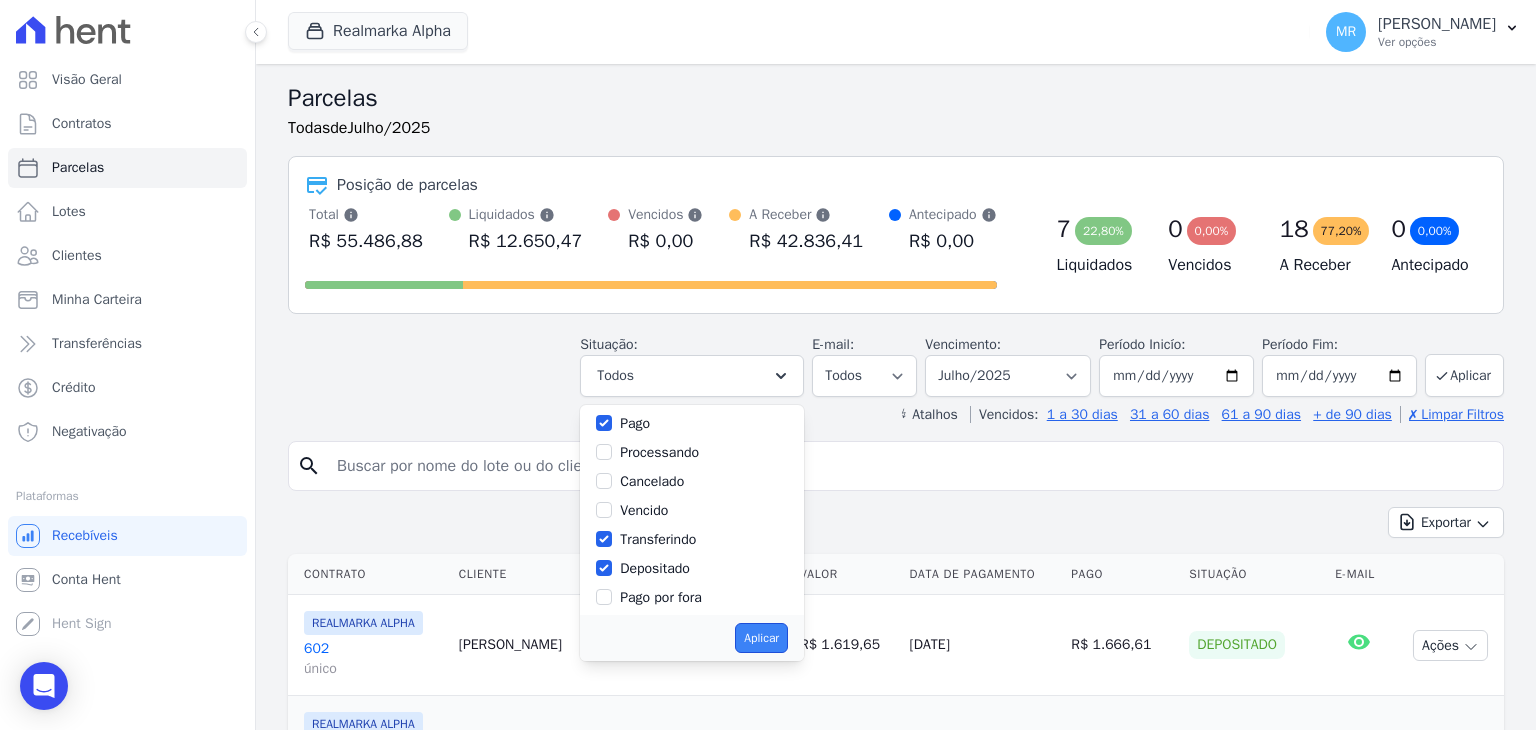 click on "Aplicar" at bounding box center [761, 638] 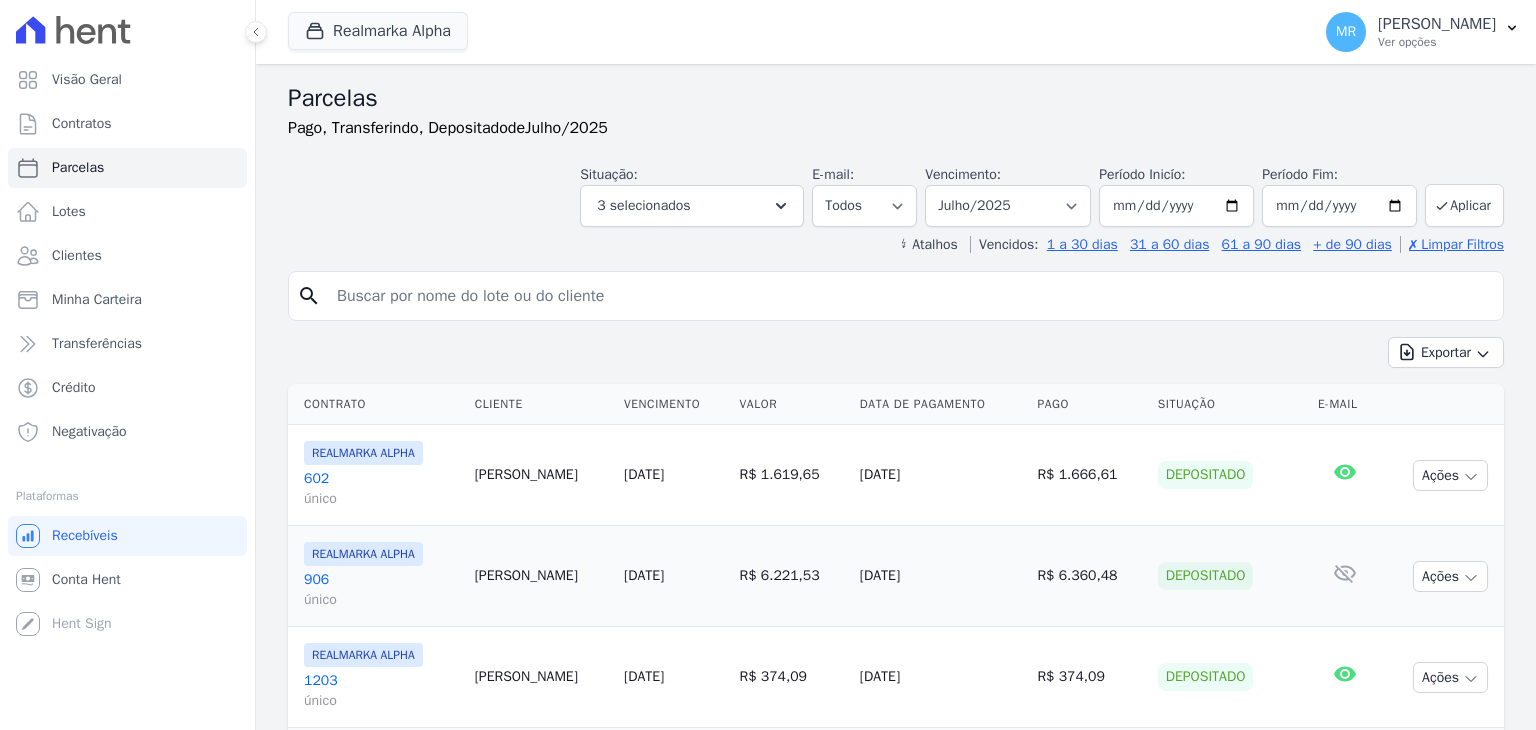 select 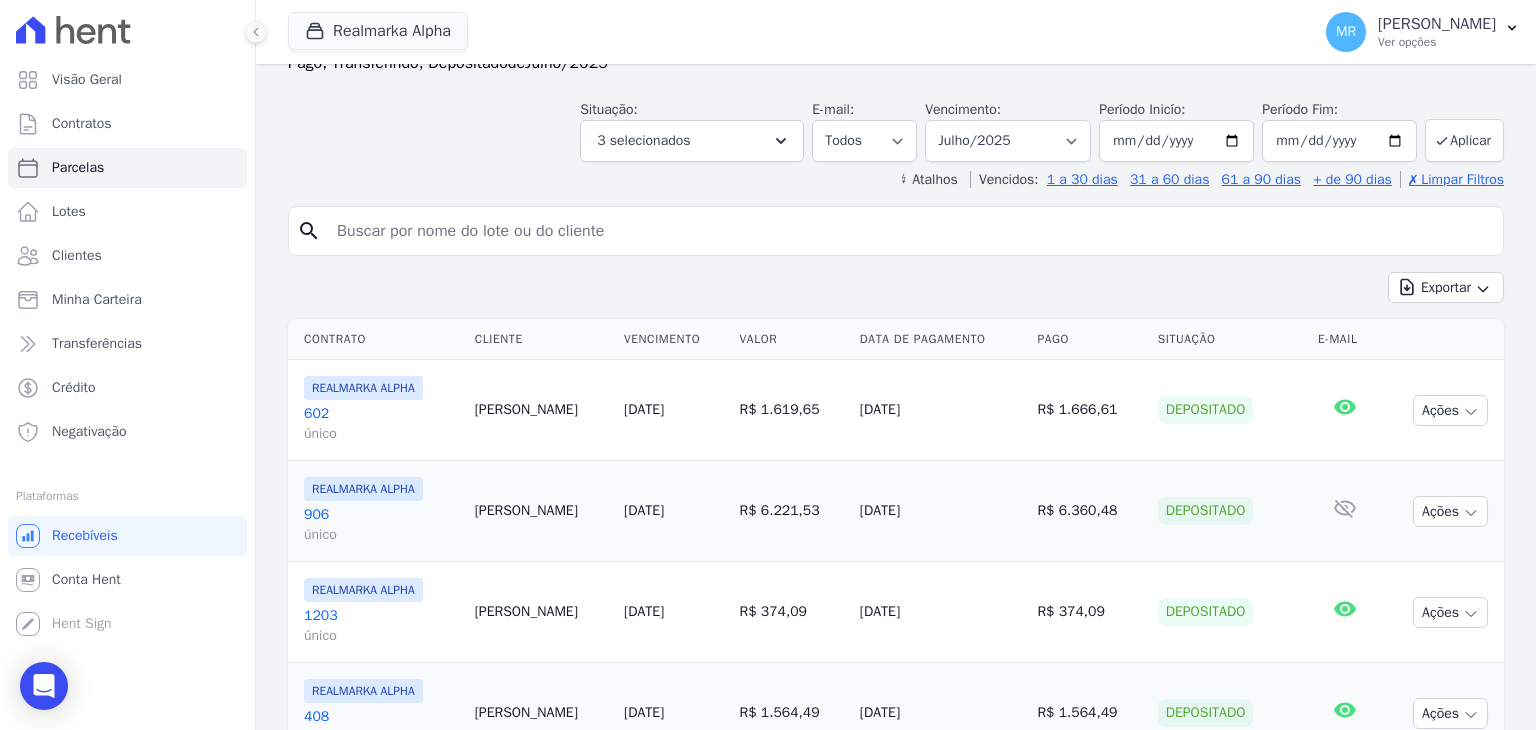 scroll, scrollTop: 0, scrollLeft: 0, axis: both 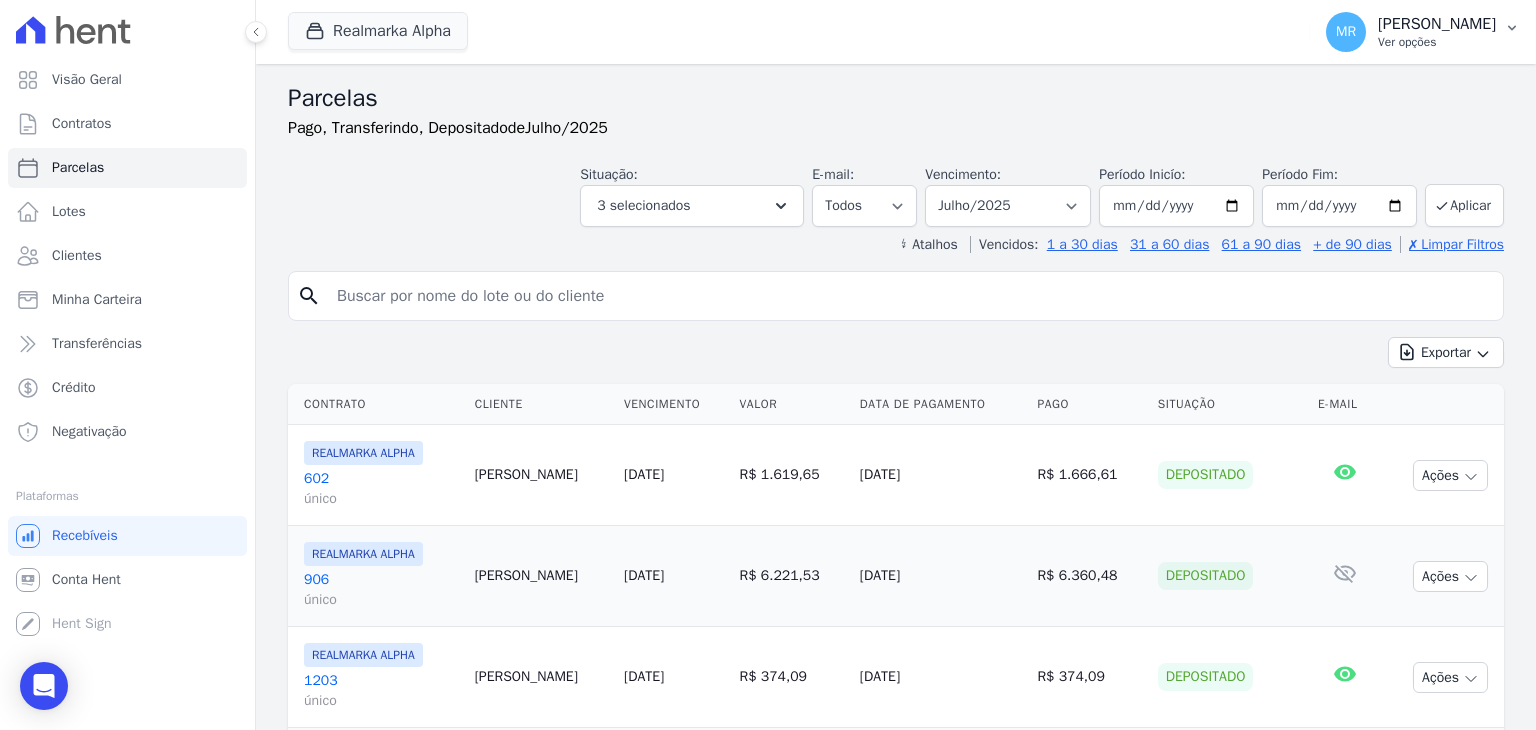 click on "MR" at bounding box center [1346, 32] 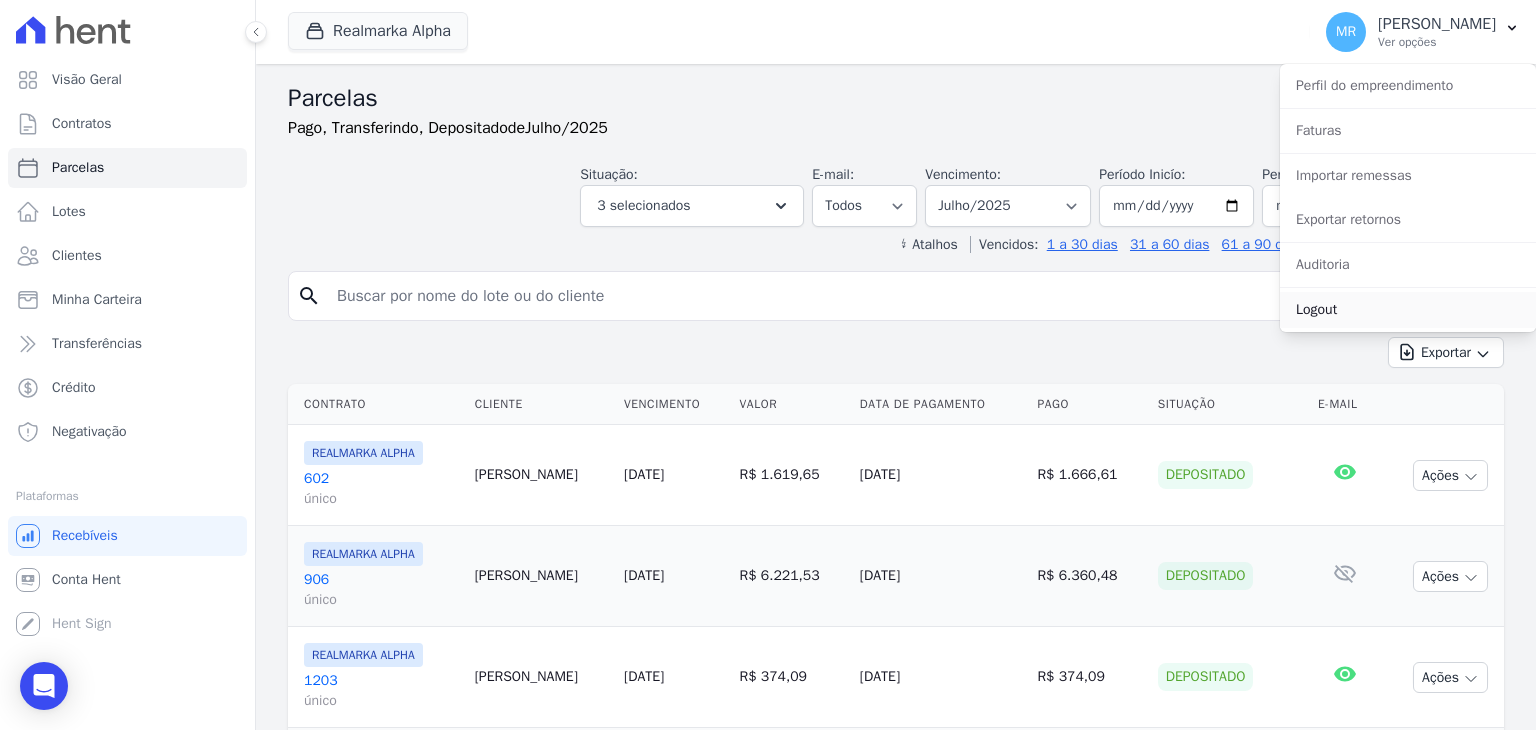 click on "Logout" at bounding box center [1408, 310] 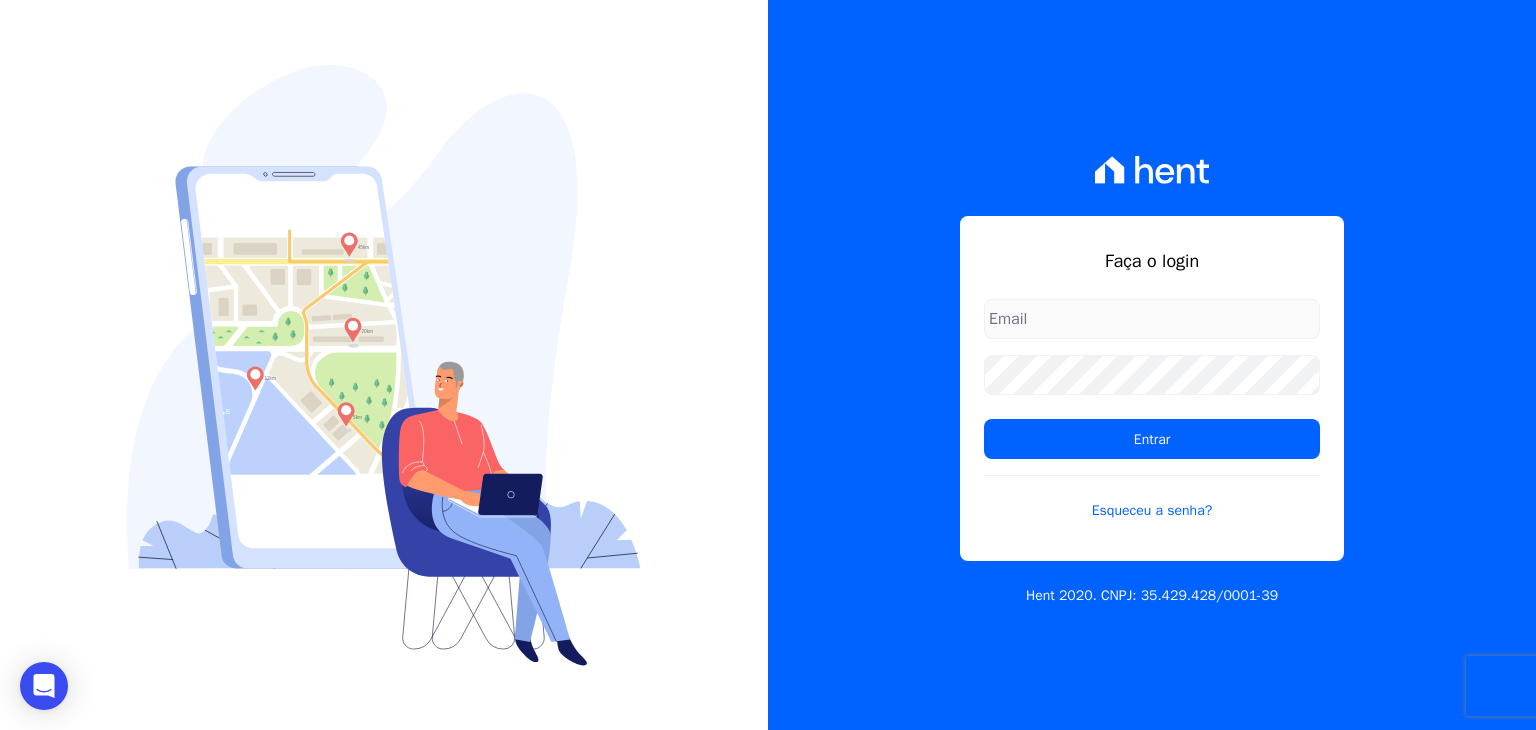 type on "[EMAIL_ADDRESS][DOMAIN_NAME]" 